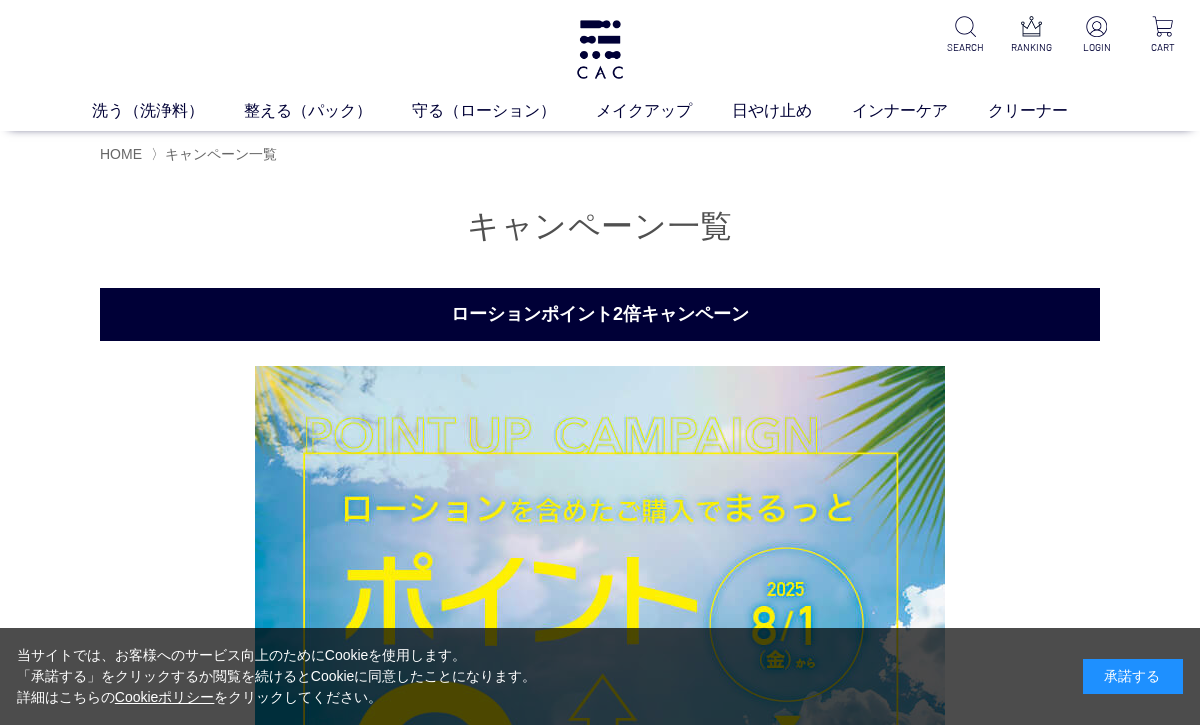 scroll, scrollTop: 109, scrollLeft: 0, axis: vertical 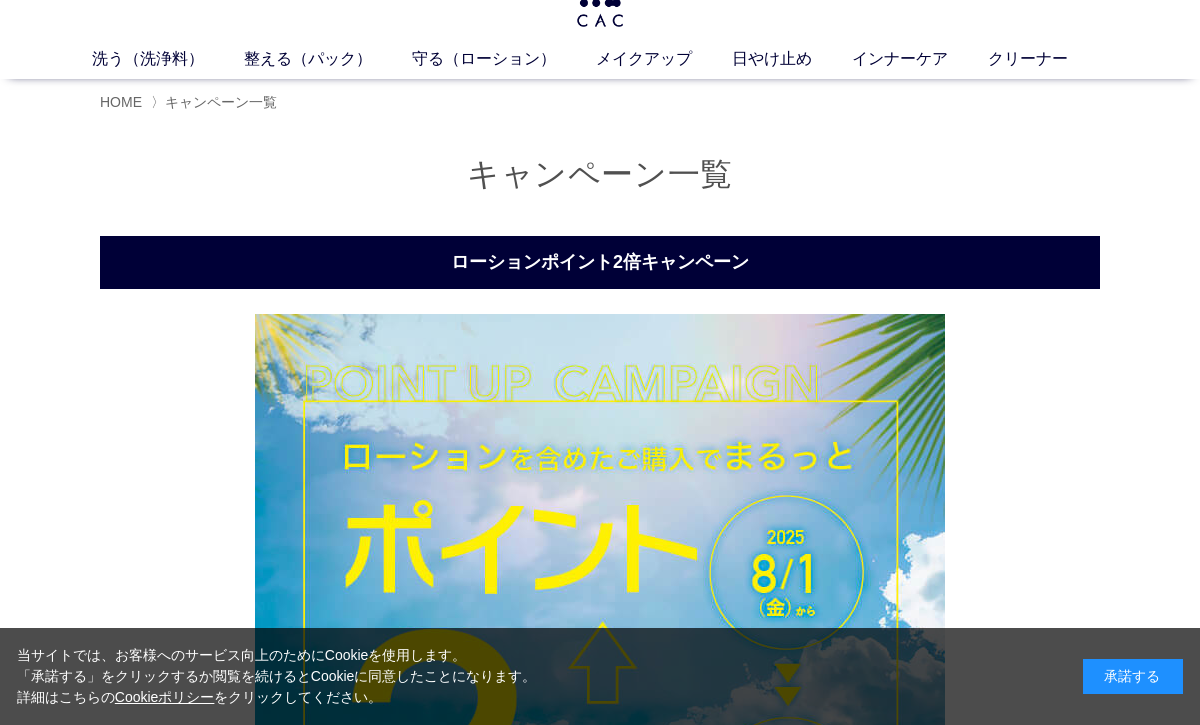 click at bounding box center (600, -3) 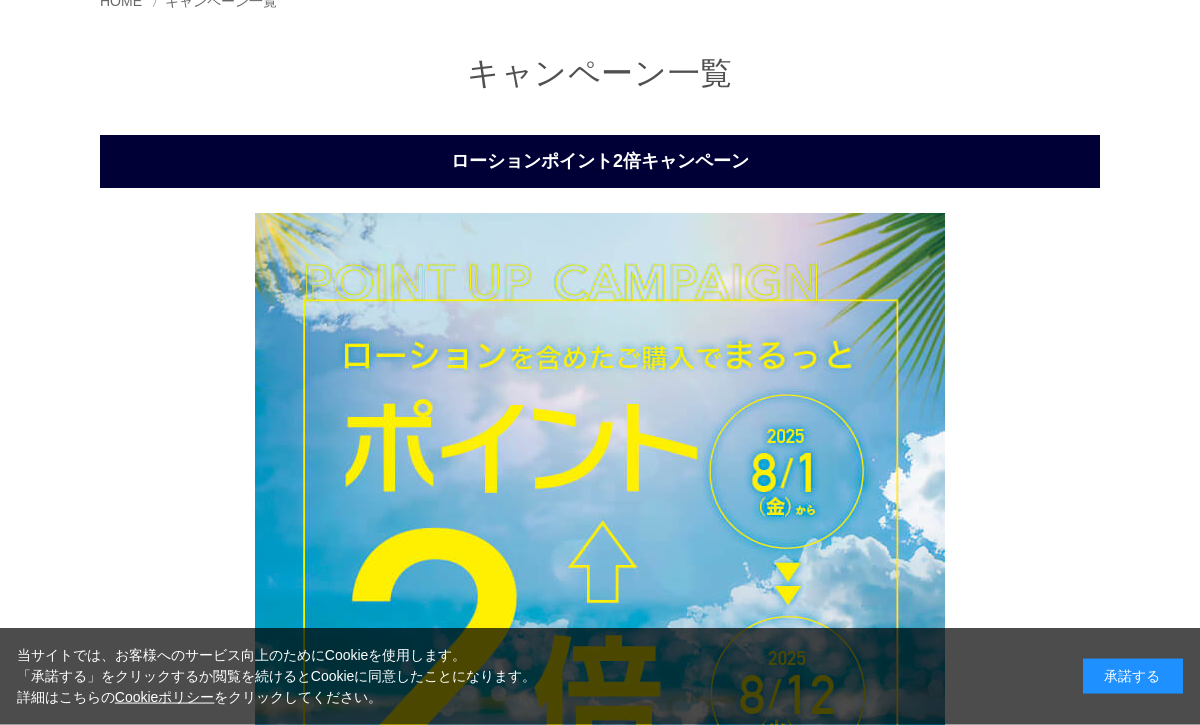 scroll, scrollTop: 0, scrollLeft: 0, axis: both 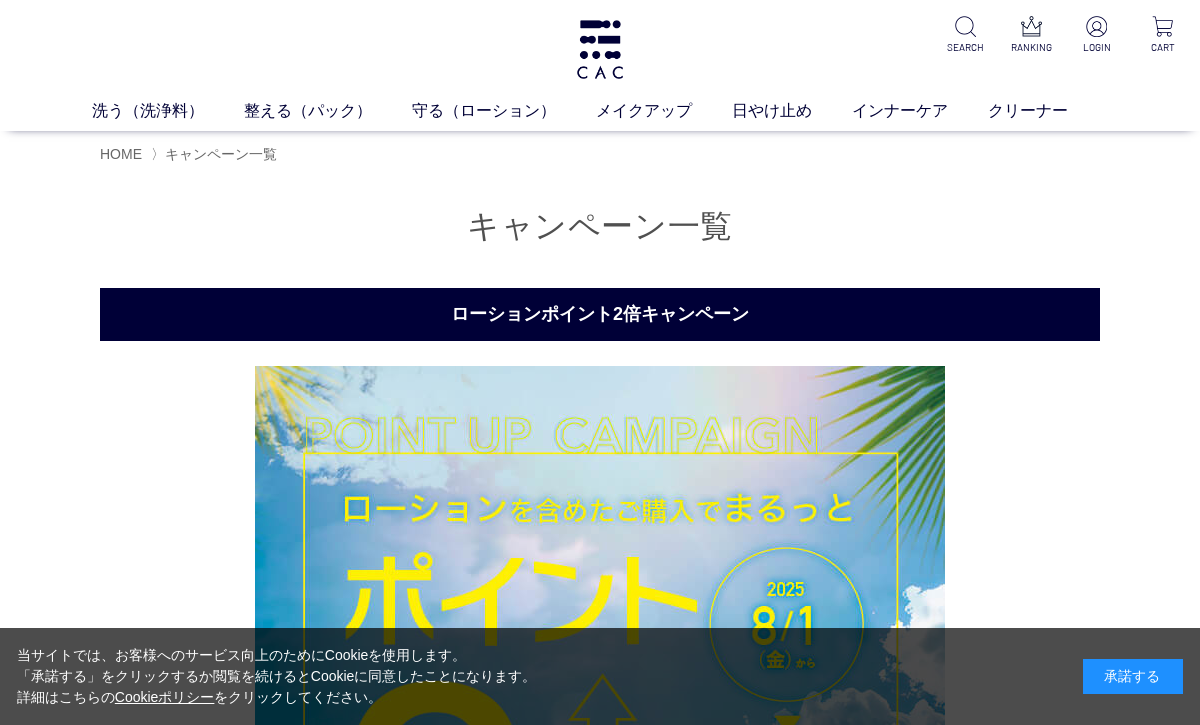 click at bounding box center [600, 49] 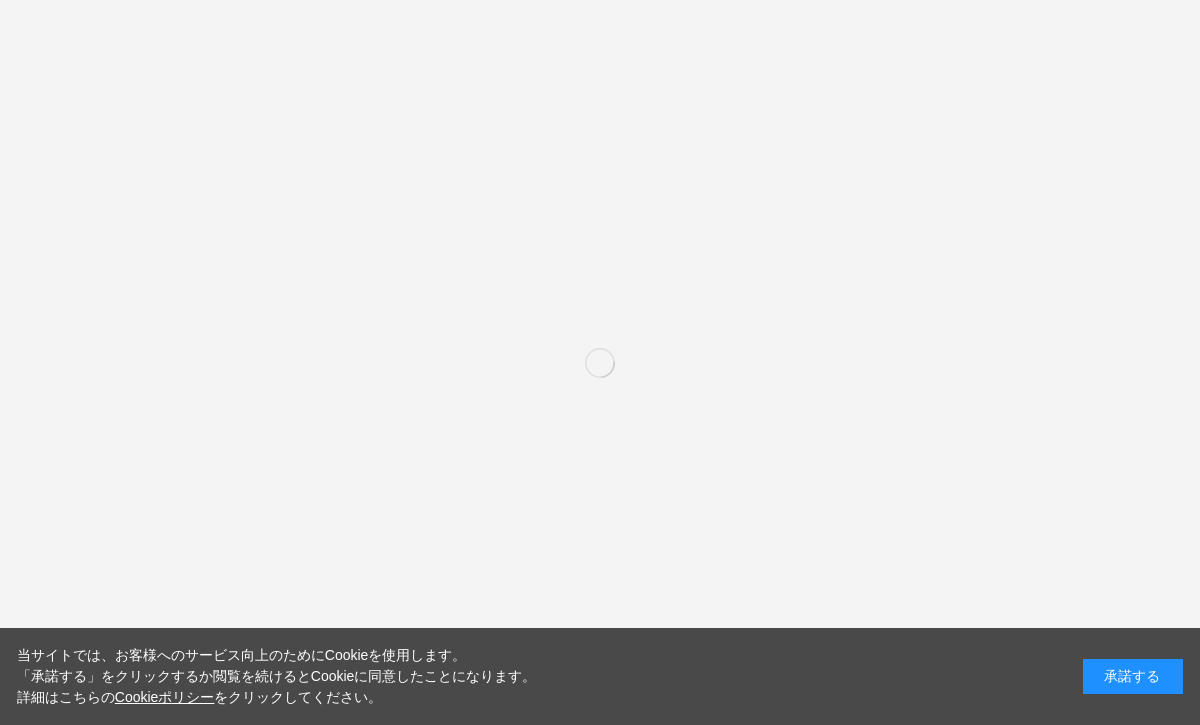 scroll, scrollTop: 0, scrollLeft: 0, axis: both 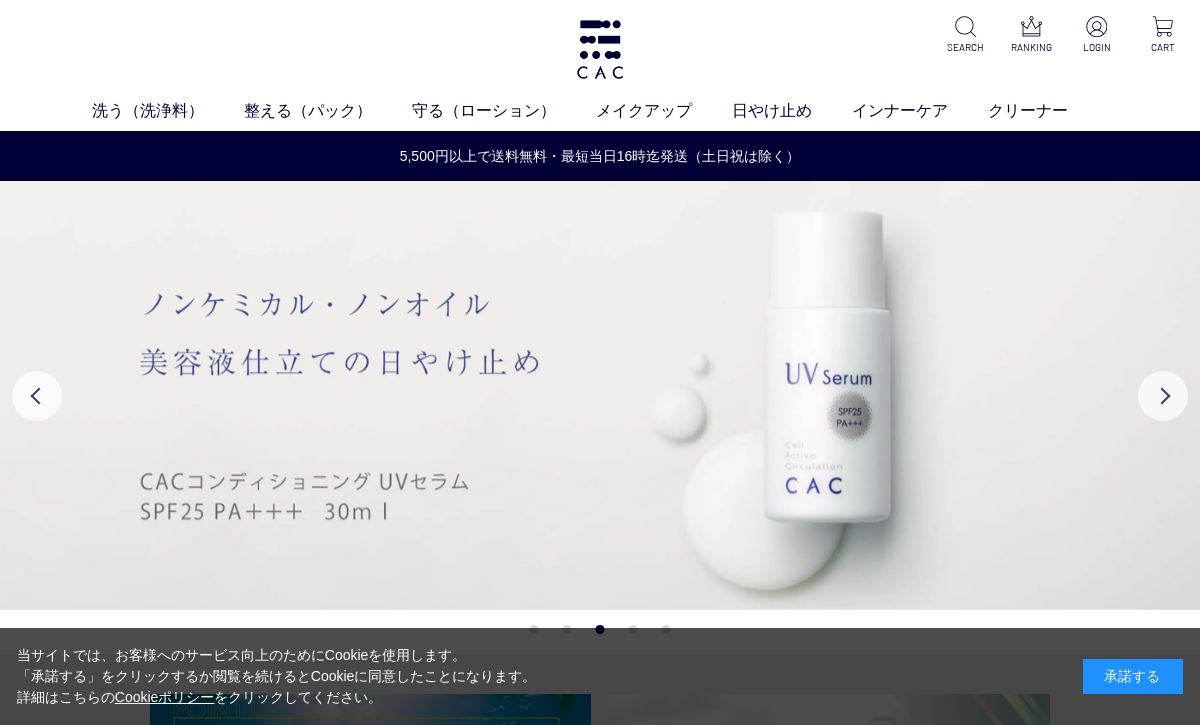 click on "Next" at bounding box center (1163, 396) 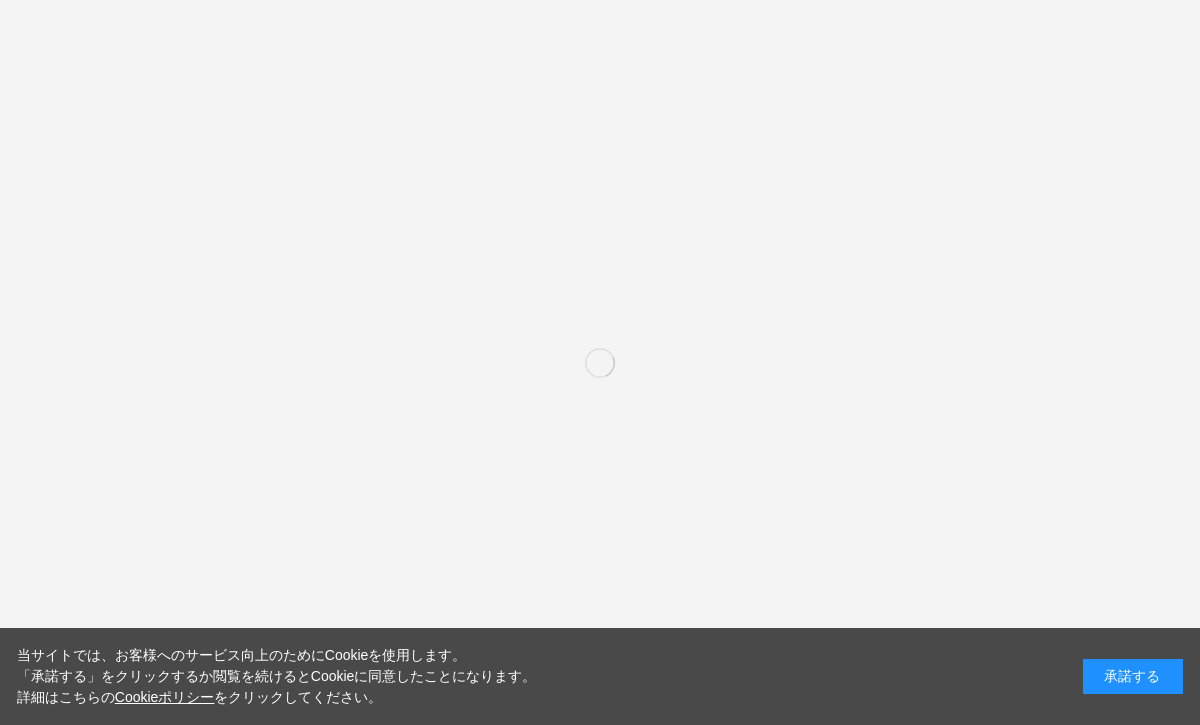 scroll, scrollTop: 0, scrollLeft: 0, axis: both 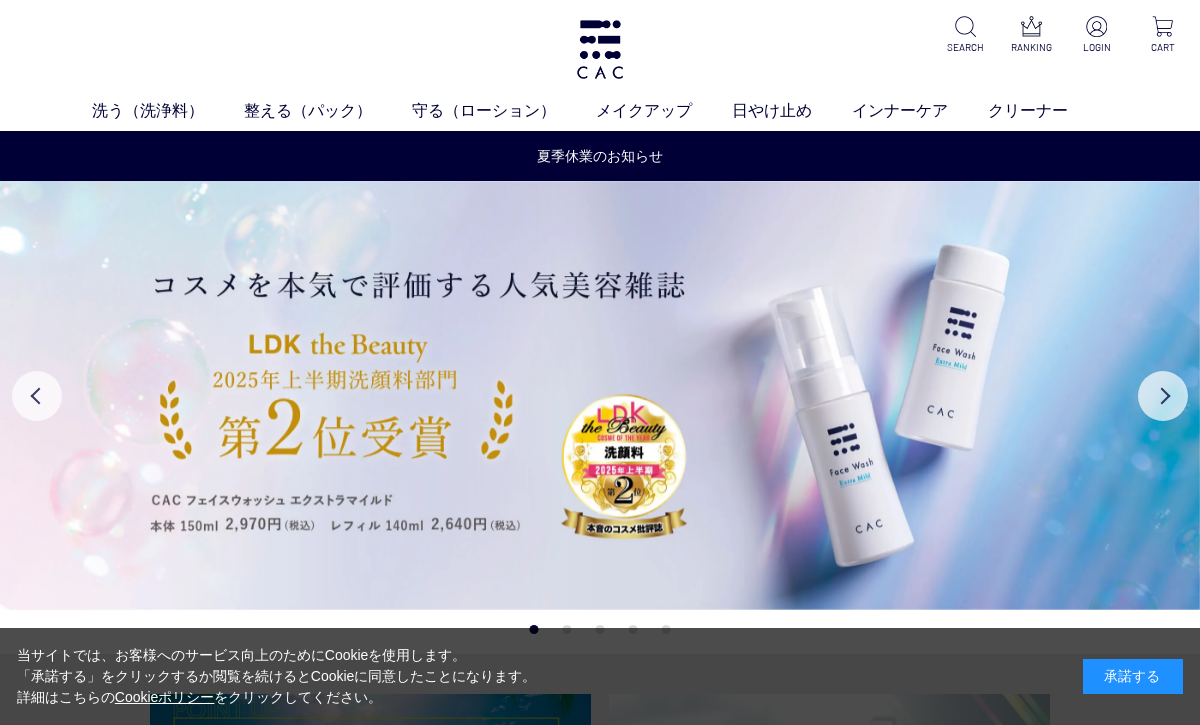 click on "Next" at bounding box center [1163, 396] 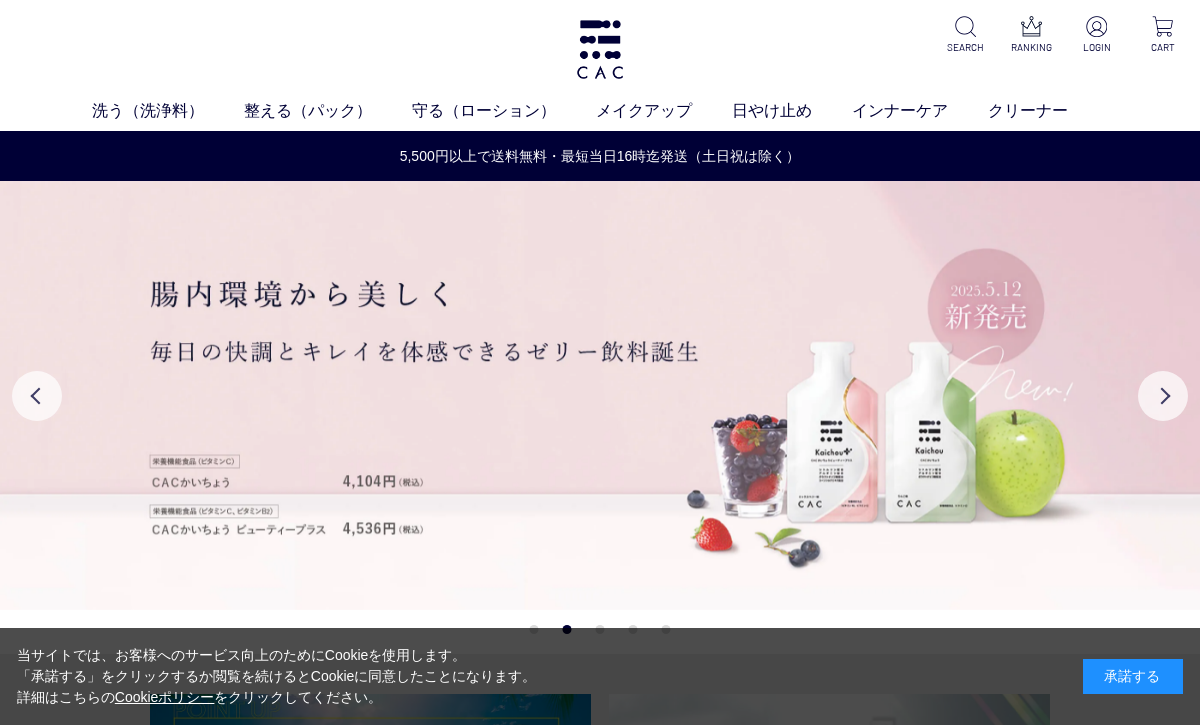 click on "Next" at bounding box center (1163, 396) 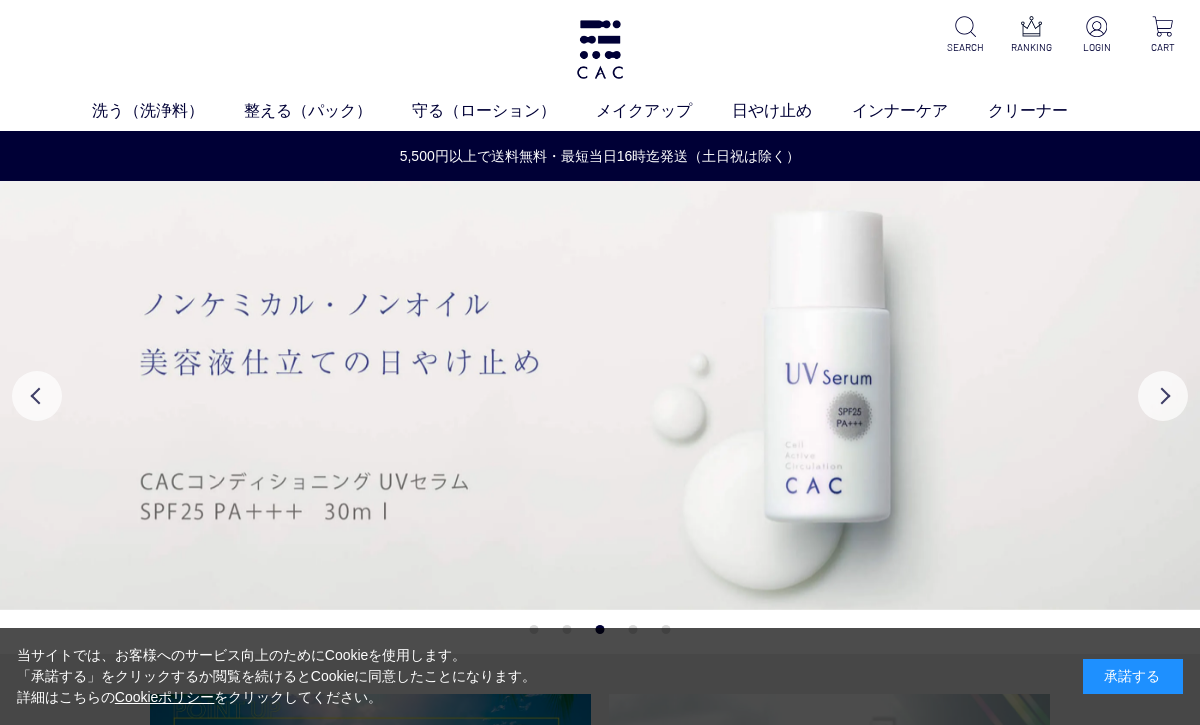 click on "Next" at bounding box center (1163, 396) 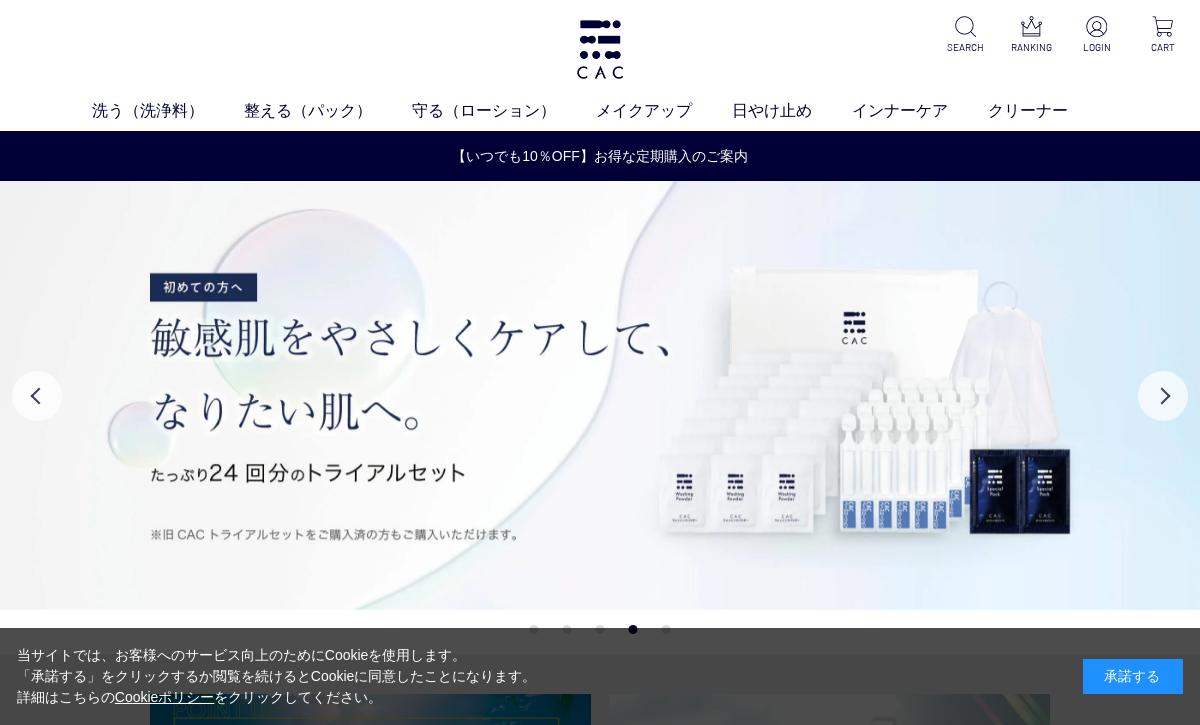 click on "Next" at bounding box center [1163, 396] 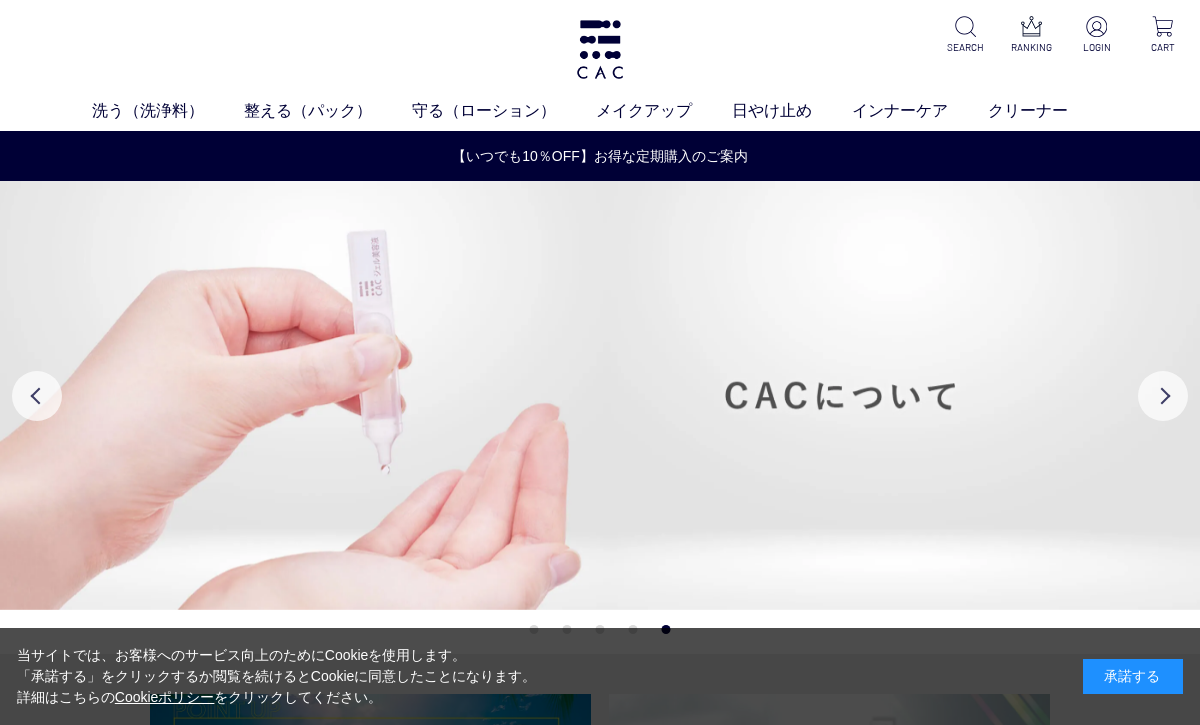 click on "Next" at bounding box center (1163, 396) 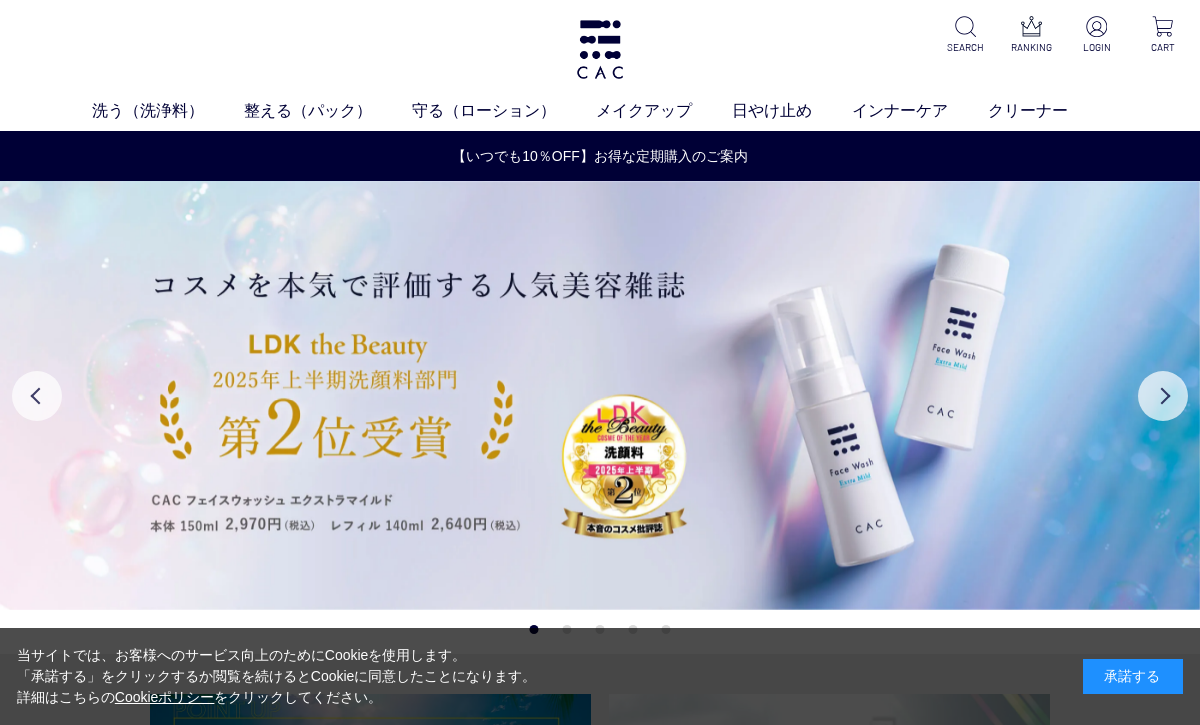 click on "Next" at bounding box center (1163, 396) 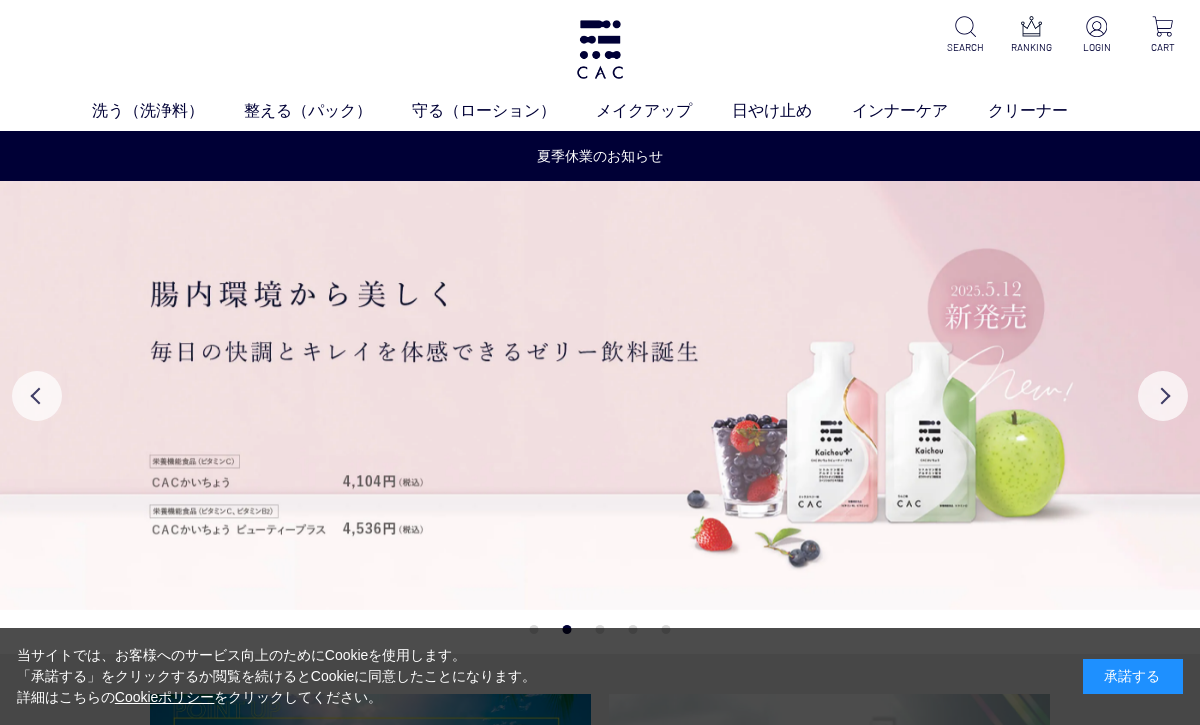 click on "Next" at bounding box center (1163, 396) 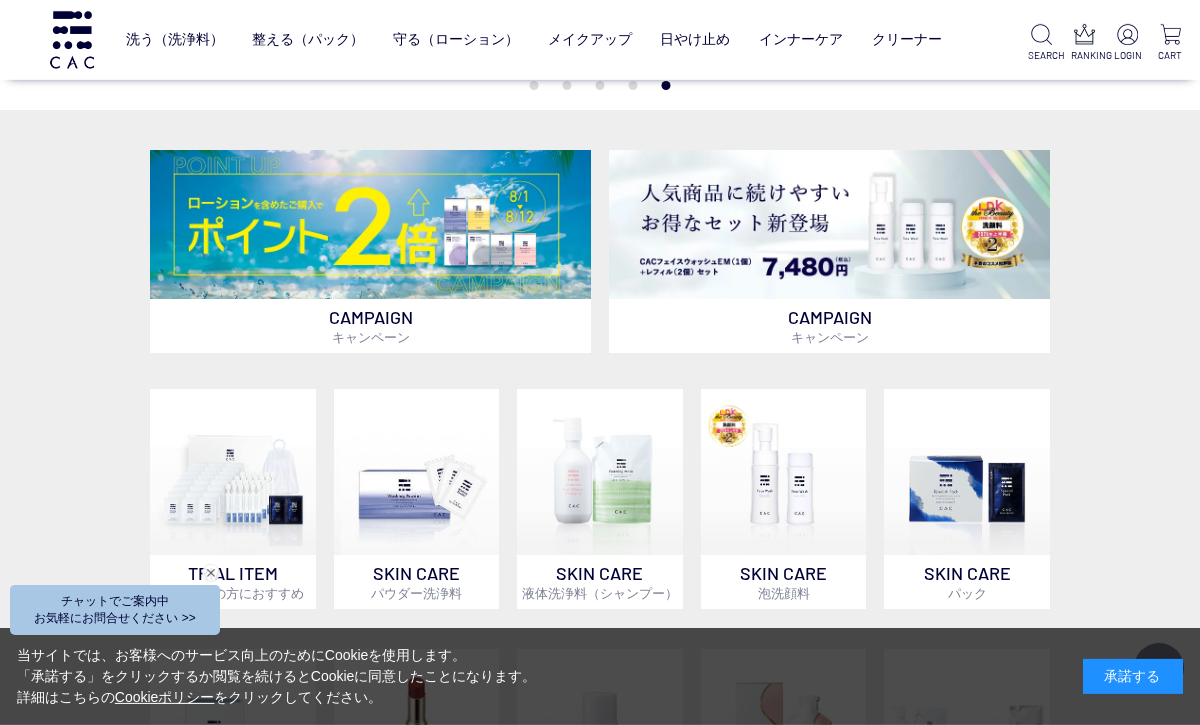 scroll, scrollTop: 0, scrollLeft: 0, axis: both 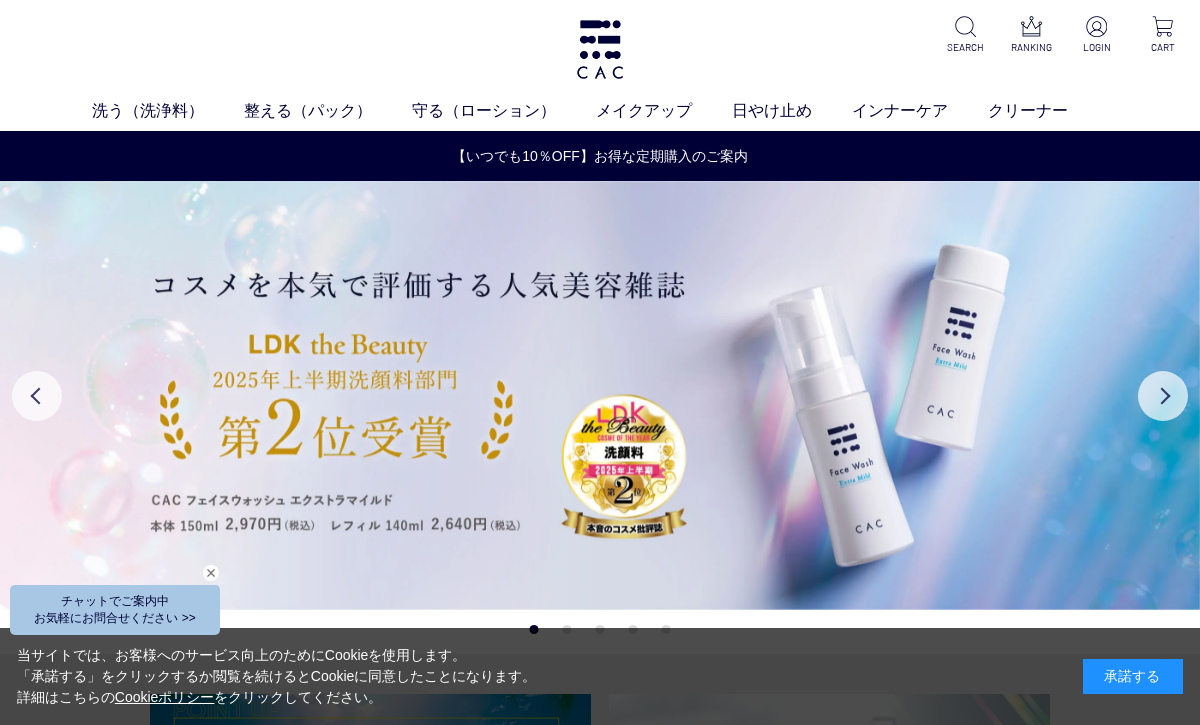 click at bounding box center [1096, 26] 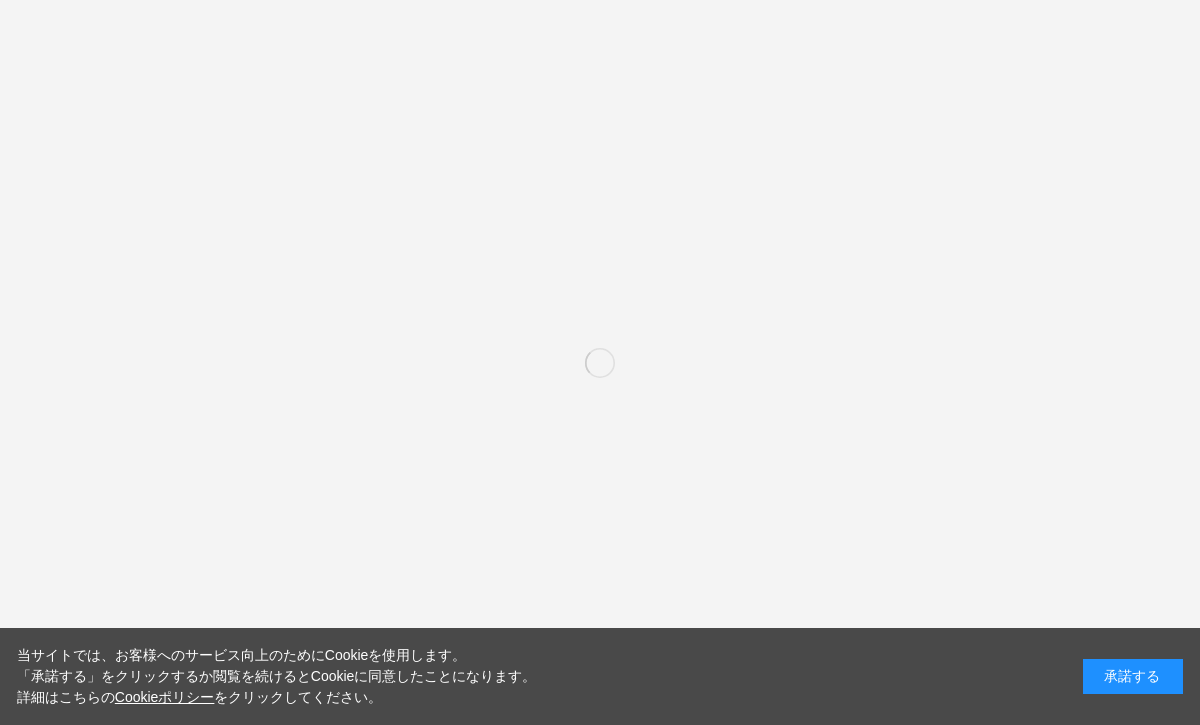 scroll, scrollTop: 0, scrollLeft: 0, axis: both 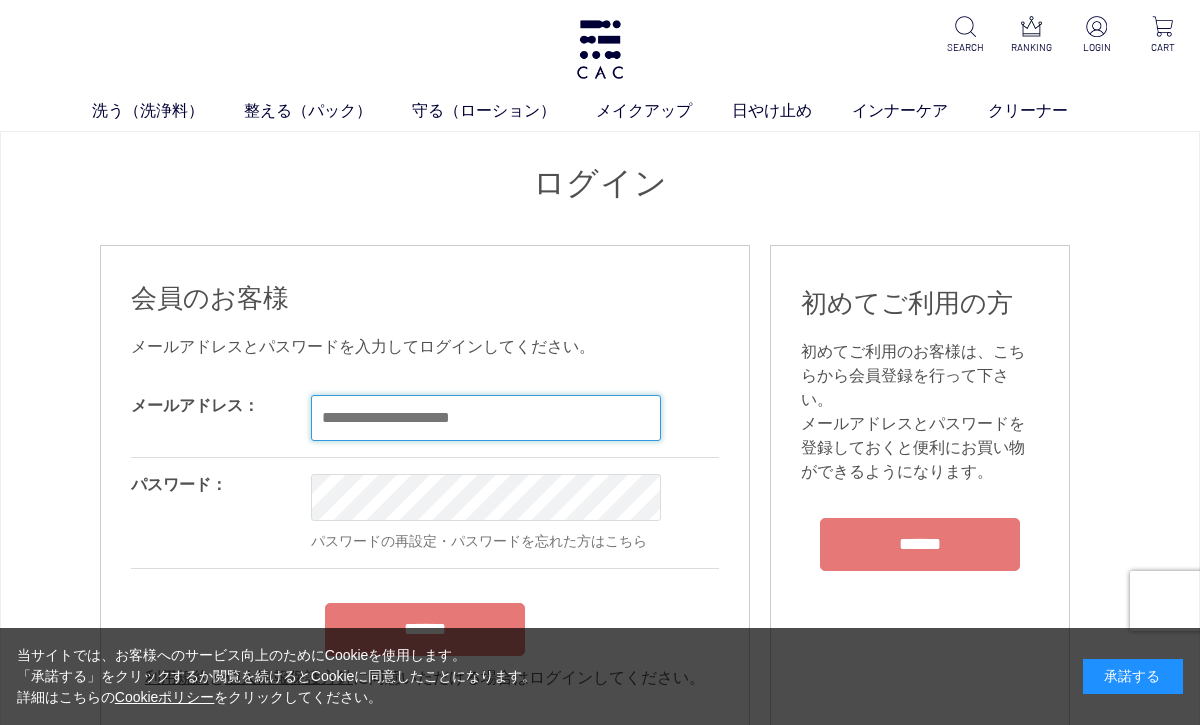 click at bounding box center (486, 418) 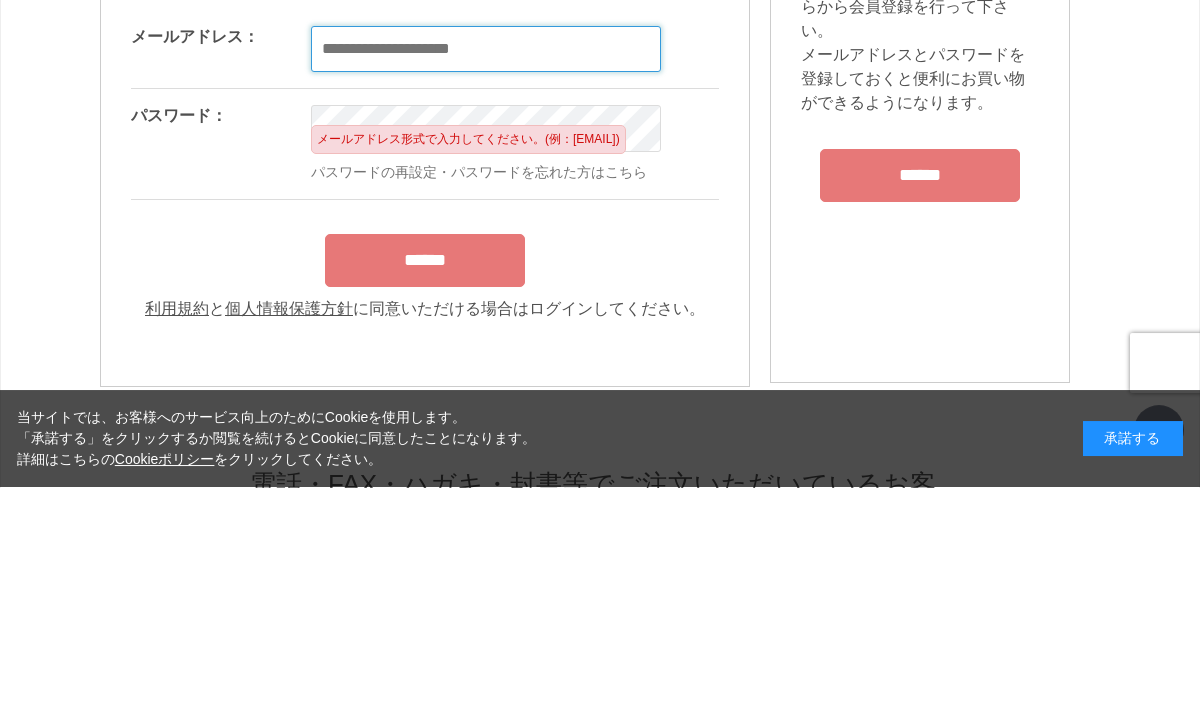 type on "**********" 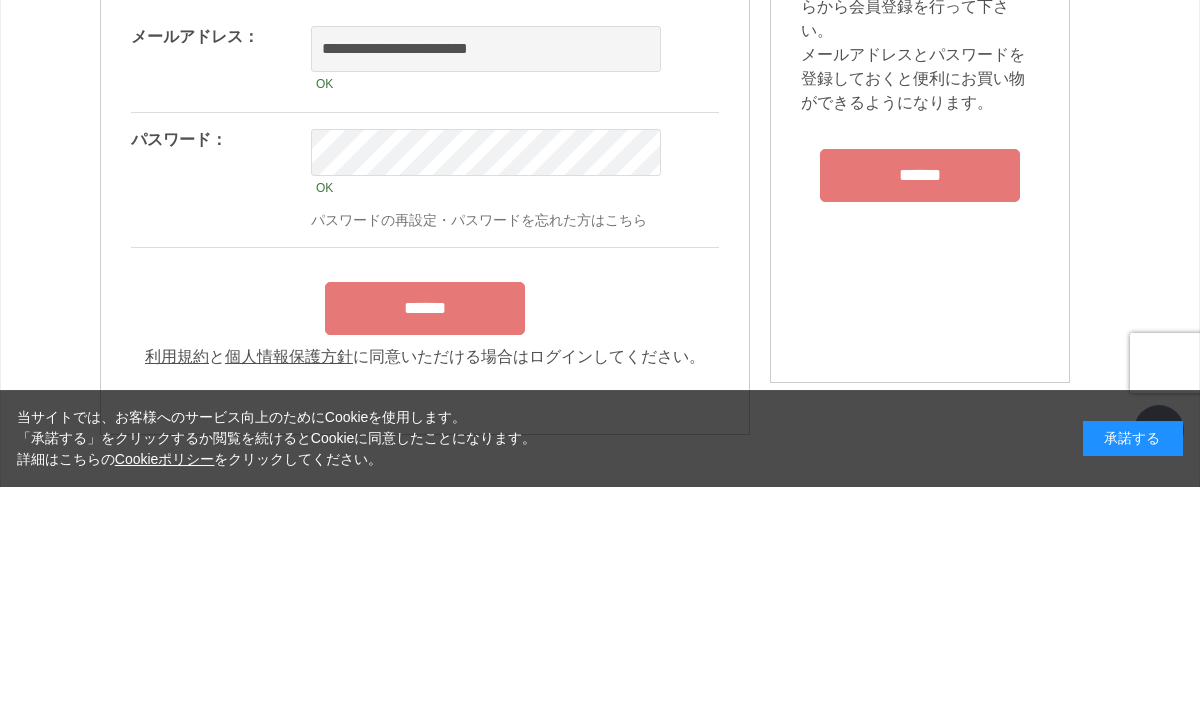 scroll, scrollTop: 237, scrollLeft: 0, axis: vertical 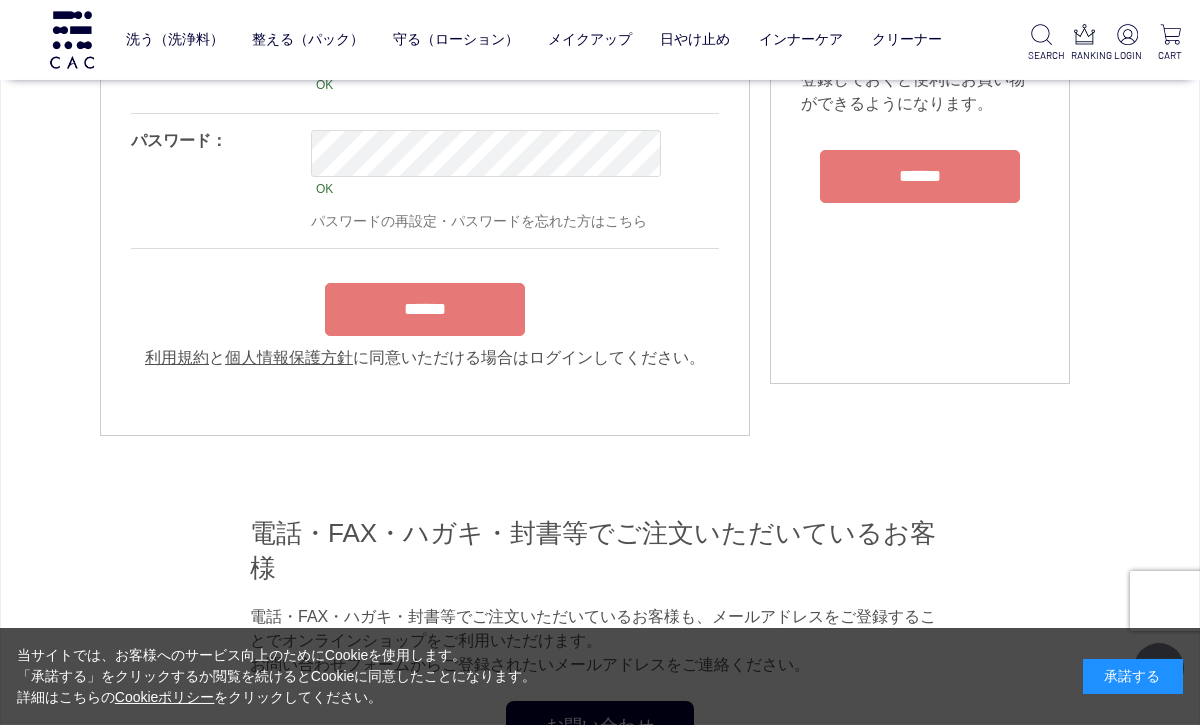 click on "******" at bounding box center (425, 309) 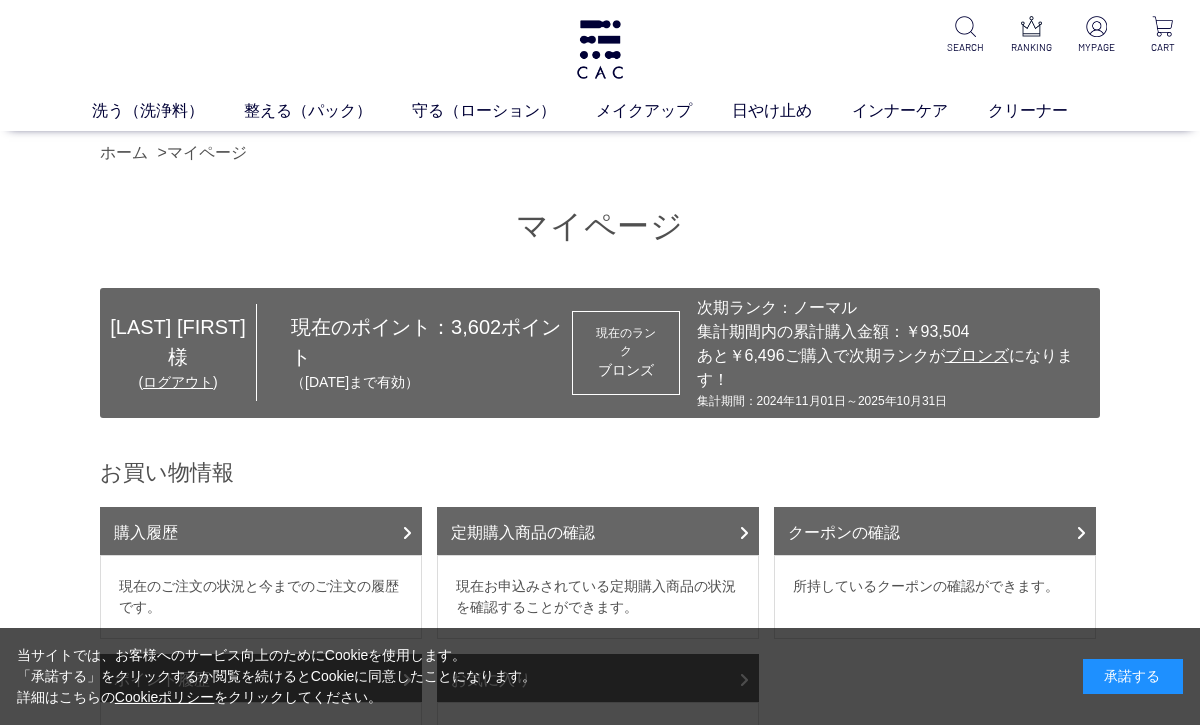 scroll, scrollTop: 0, scrollLeft: 0, axis: both 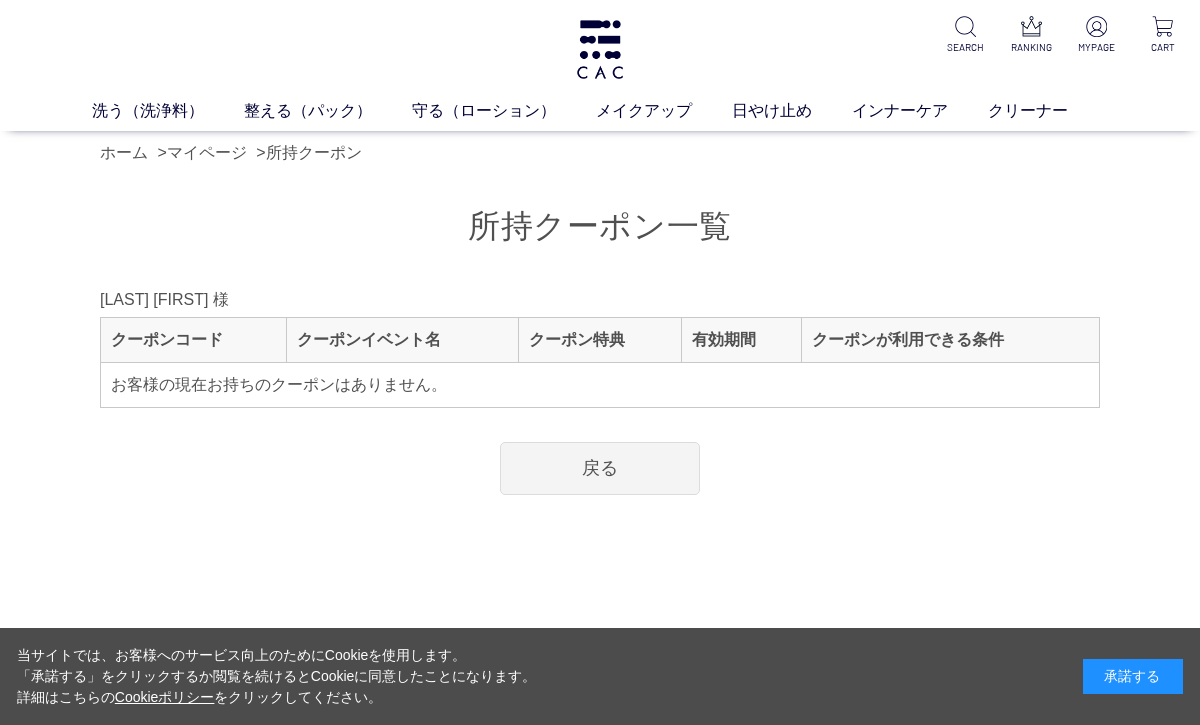 click at bounding box center (600, 49) 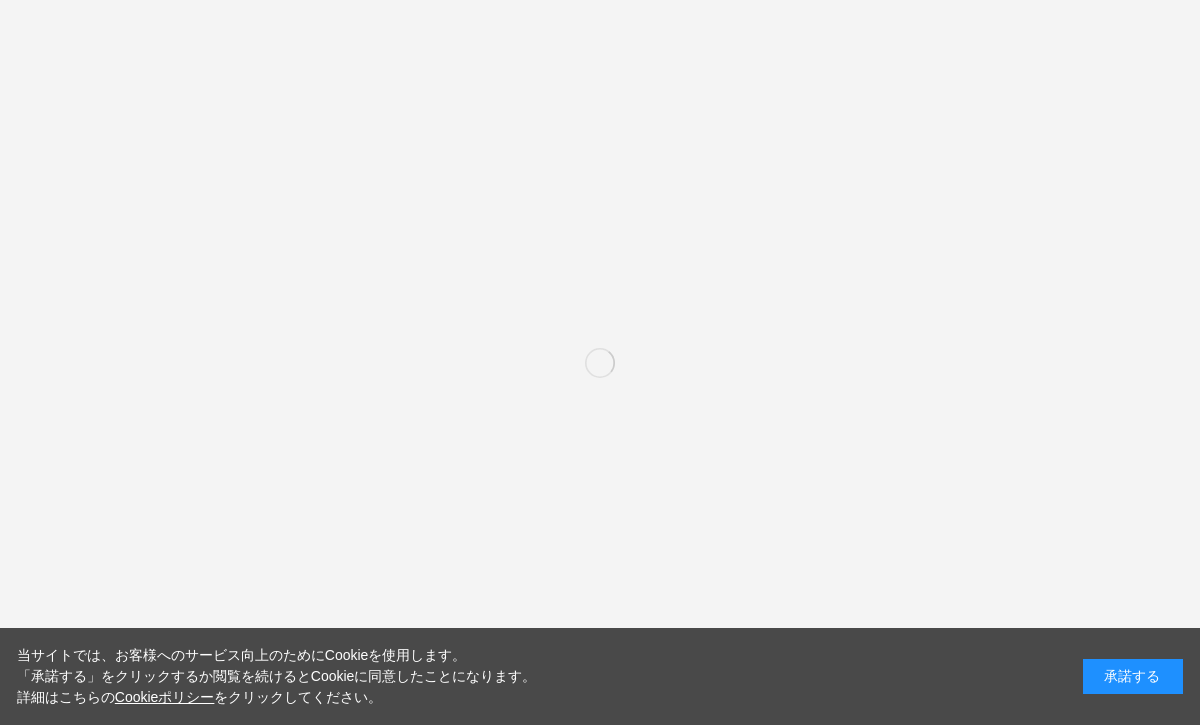 scroll, scrollTop: 0, scrollLeft: 0, axis: both 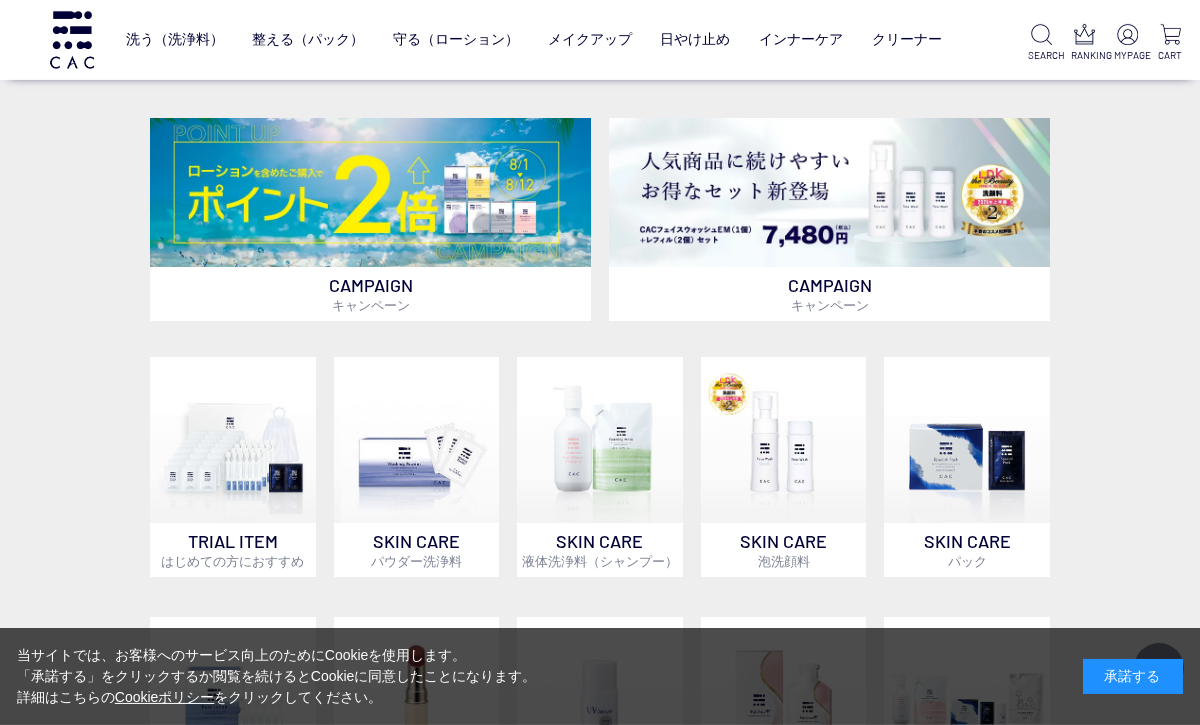 click on "CAMPAIGN キャンペーン" at bounding box center [829, 294] 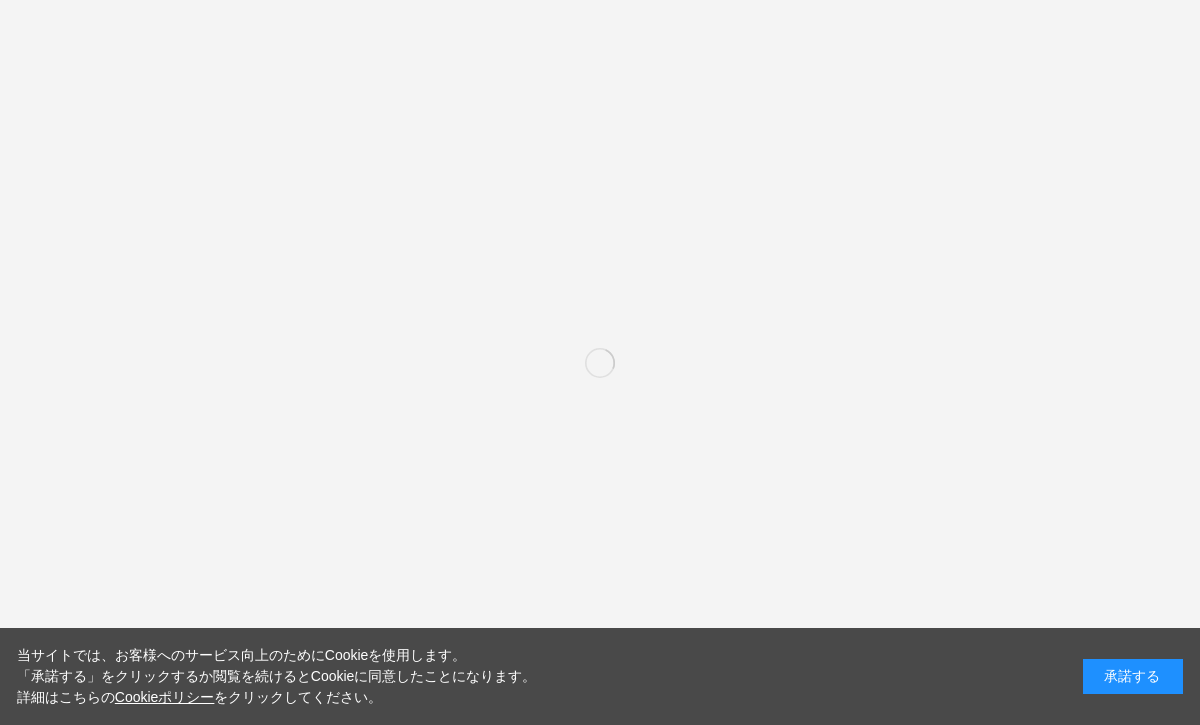 scroll, scrollTop: 0, scrollLeft: 0, axis: both 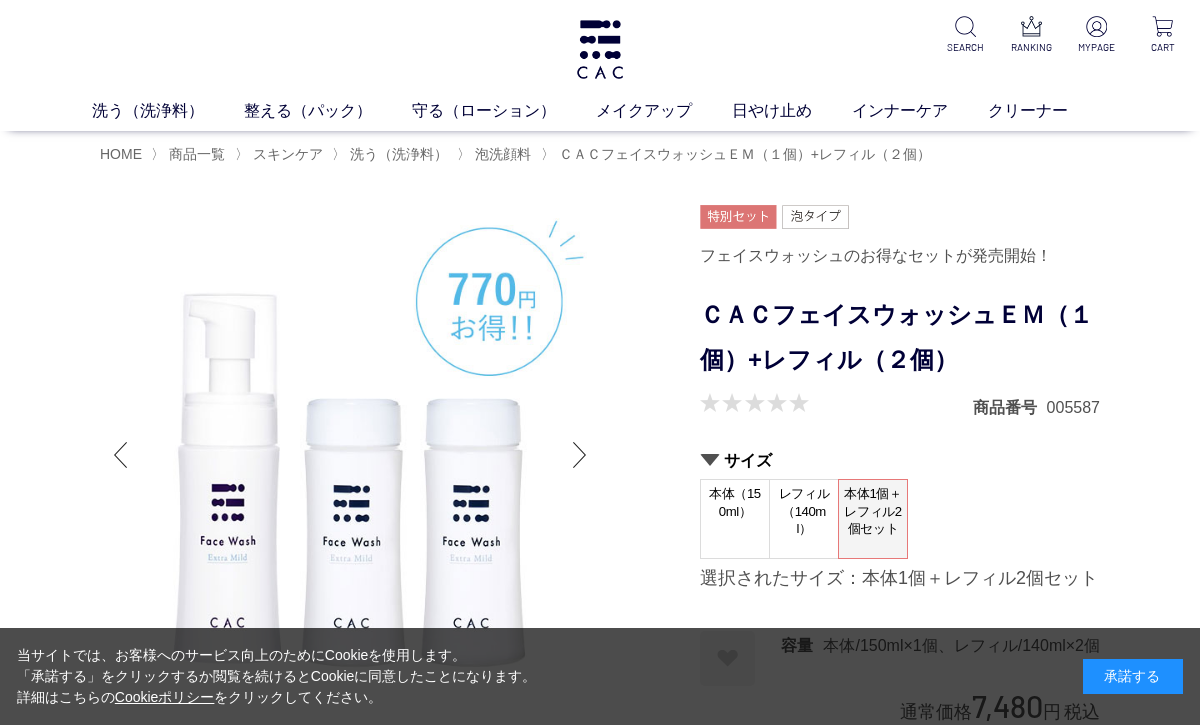 click at bounding box center (600, 49) 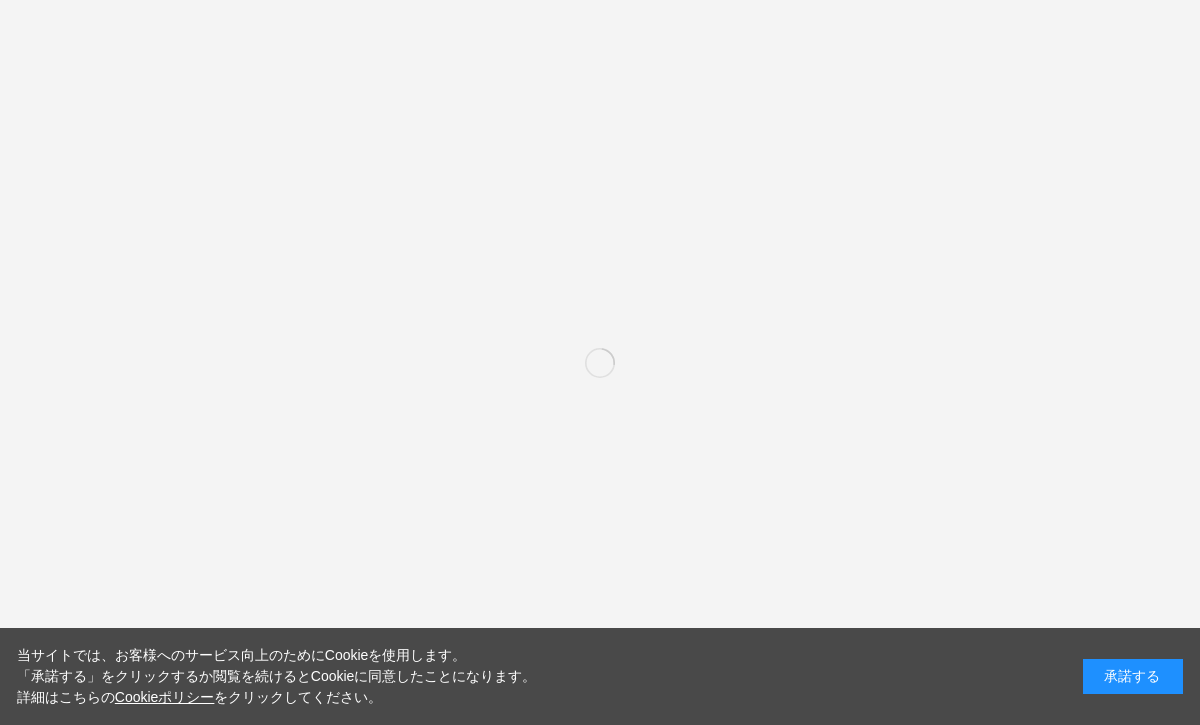 scroll, scrollTop: 0, scrollLeft: 0, axis: both 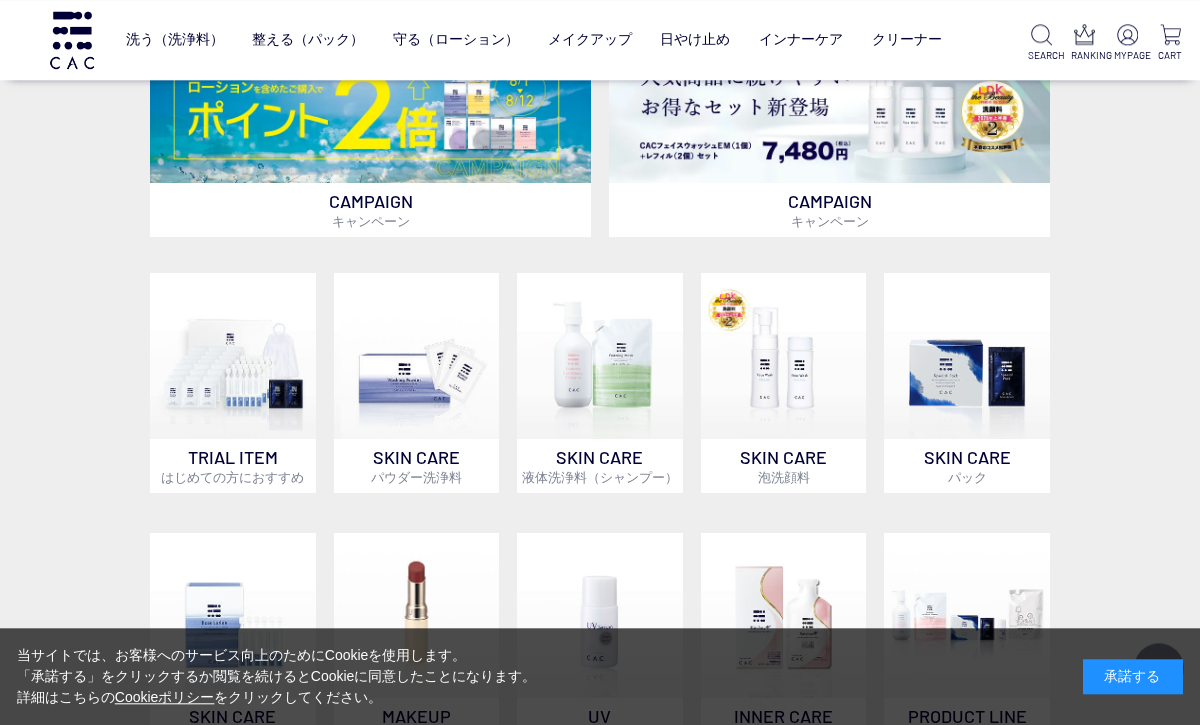 click on "キャンペーン" at bounding box center [371, 221] 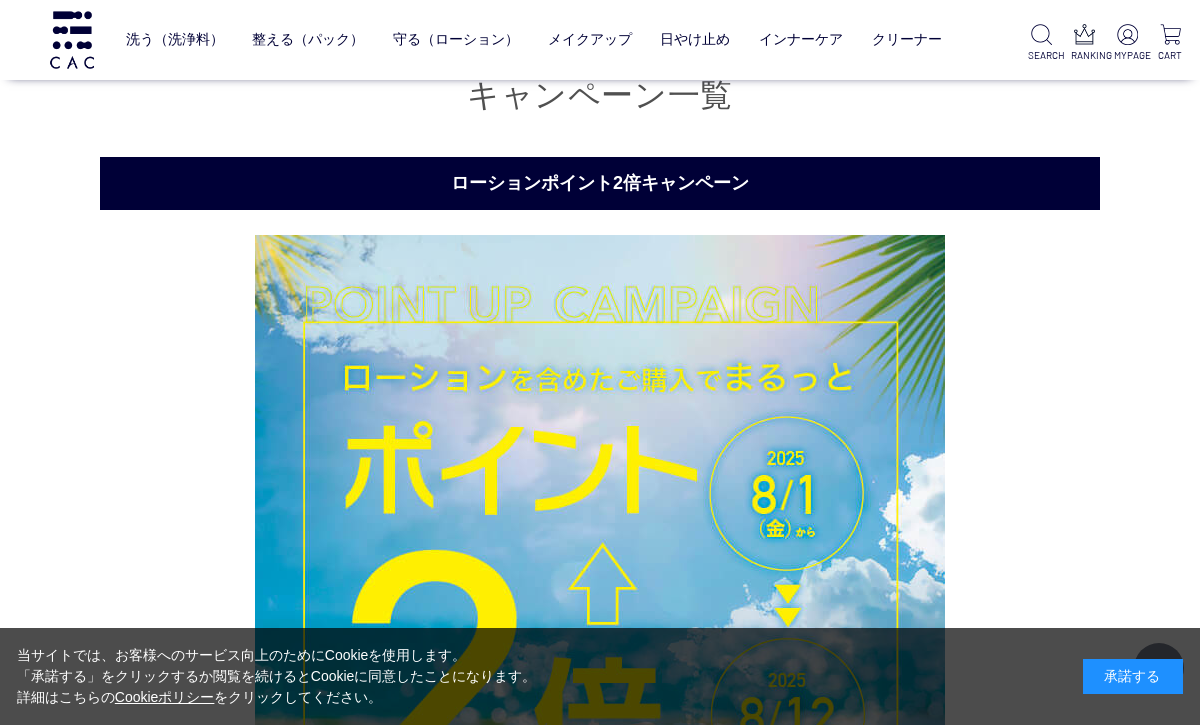 scroll, scrollTop: 249, scrollLeft: 0, axis: vertical 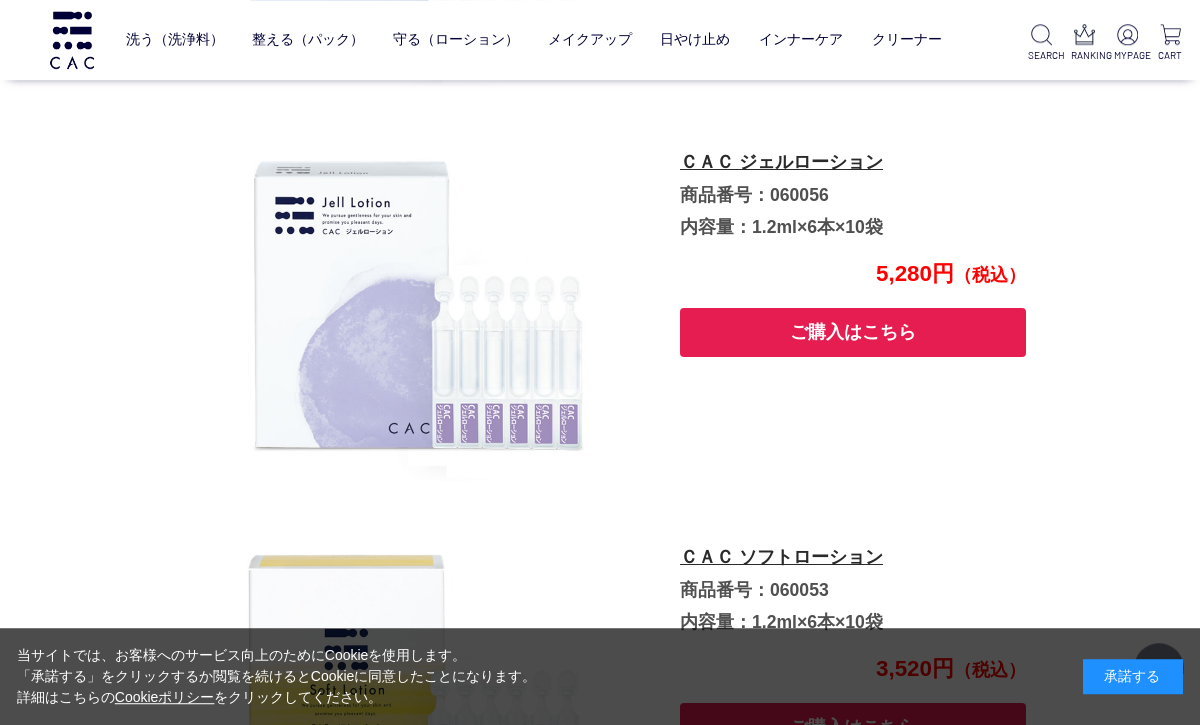 click on "ご購入はこちら" at bounding box center [853, 332] 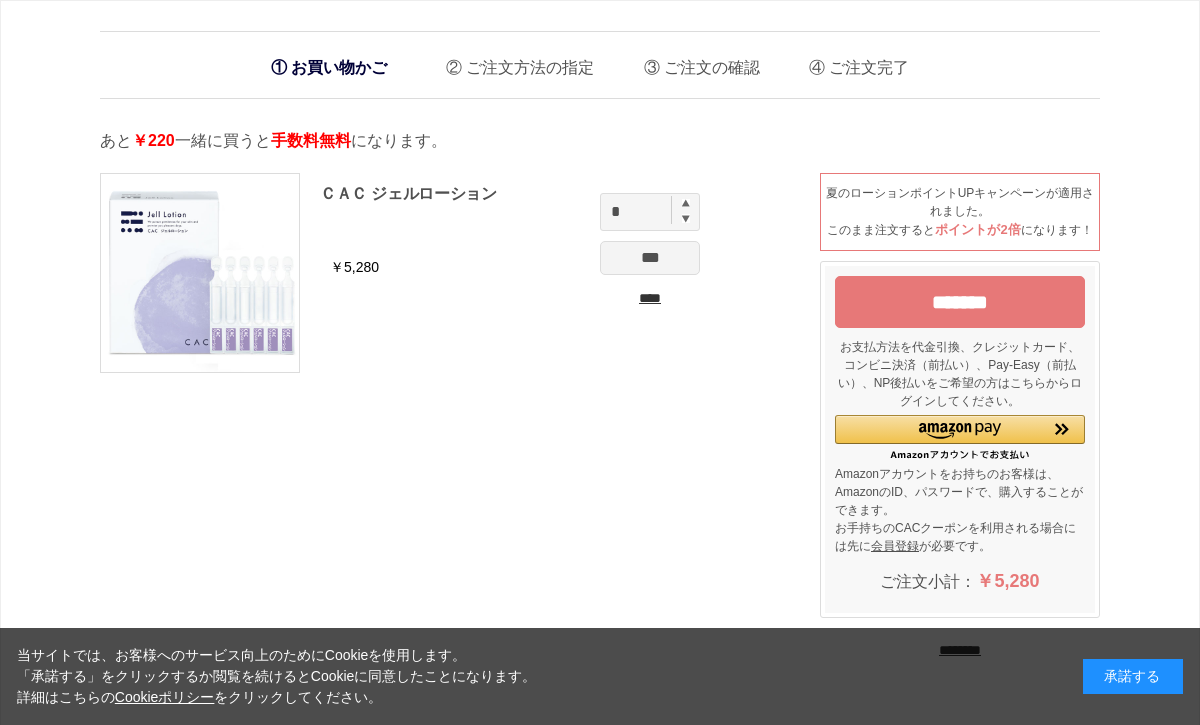 scroll, scrollTop: 0, scrollLeft: 0, axis: both 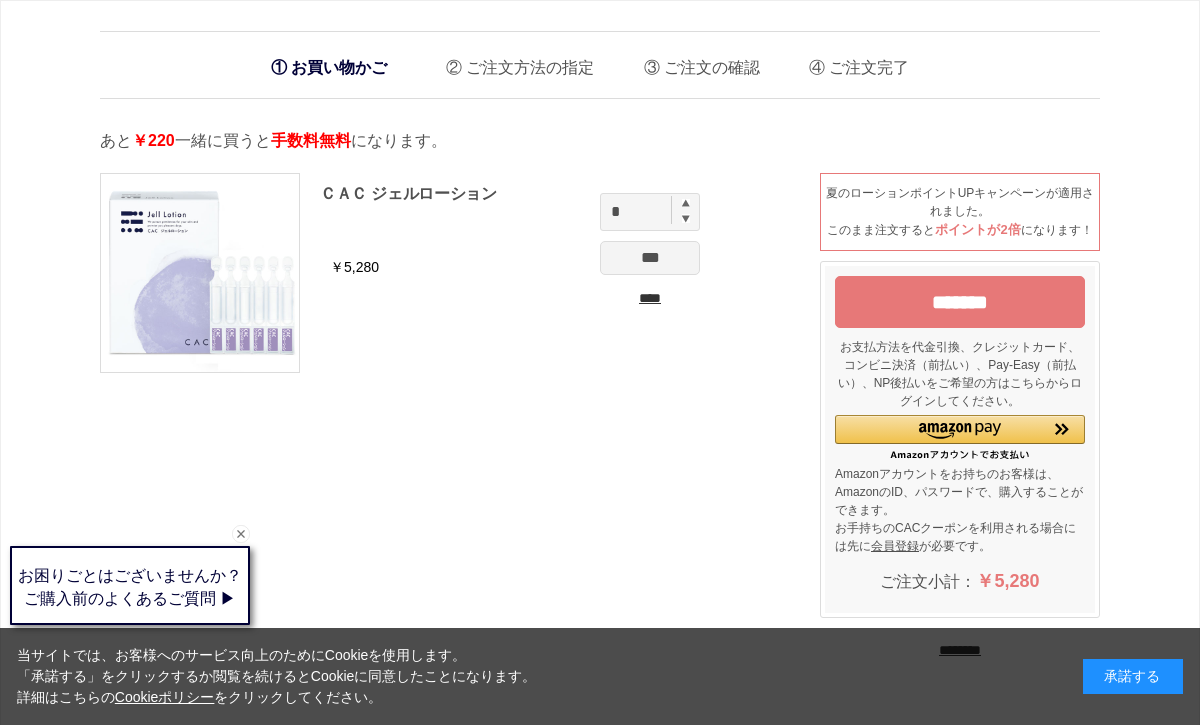 click at bounding box center [686, 203] 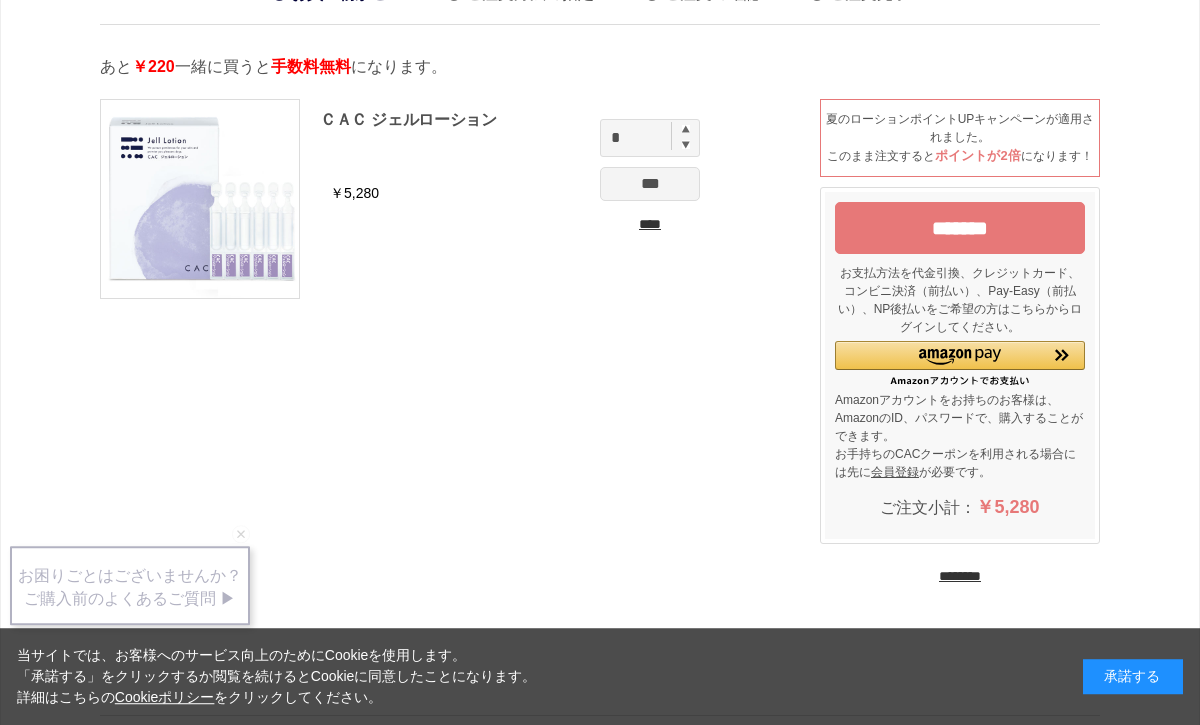 scroll, scrollTop: 74, scrollLeft: 0, axis: vertical 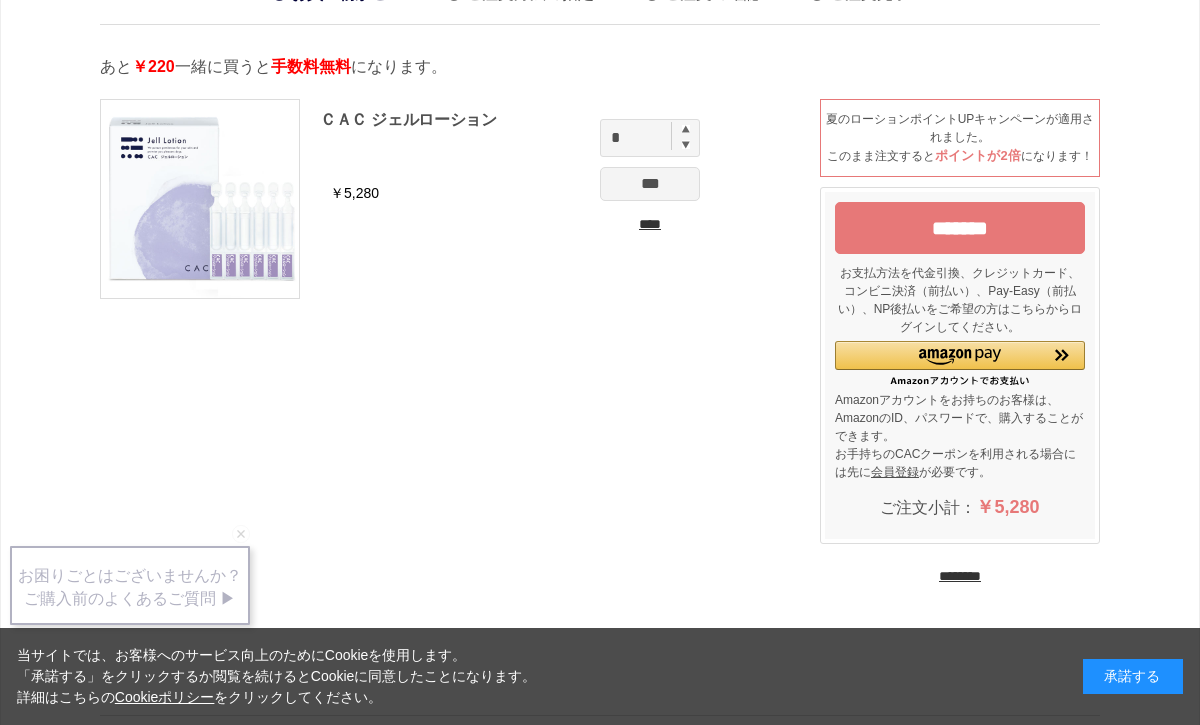 click on "********" at bounding box center [960, 576] 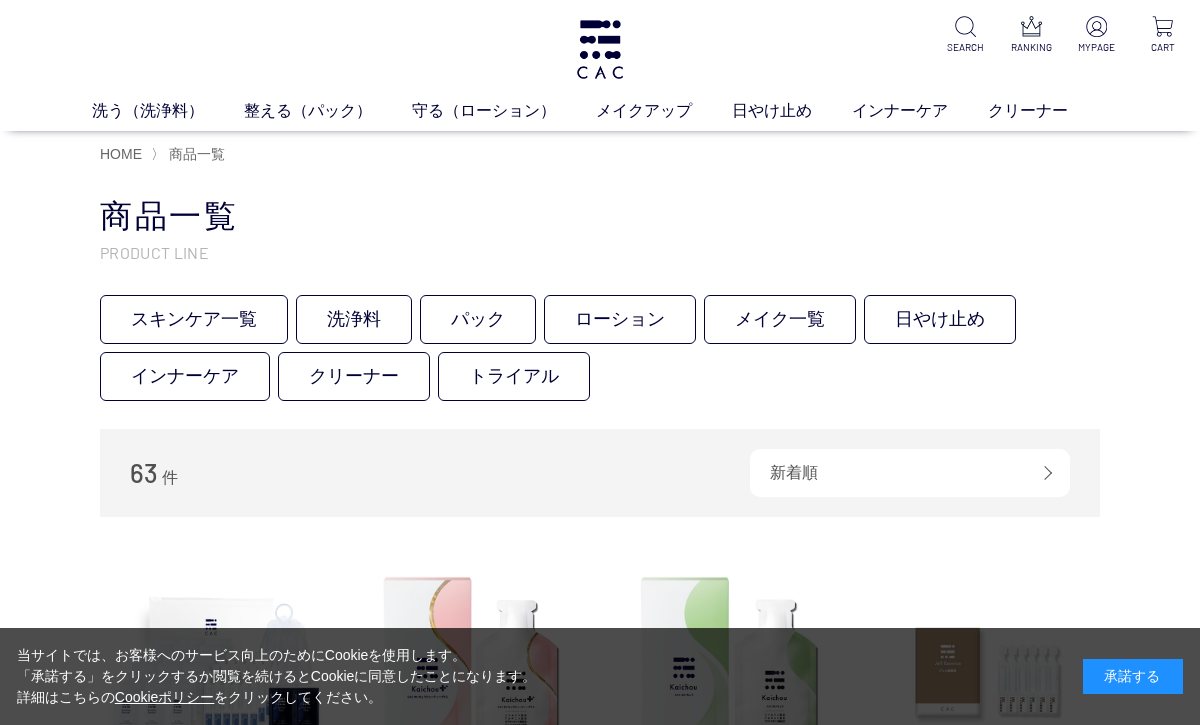 scroll, scrollTop: 0, scrollLeft: 0, axis: both 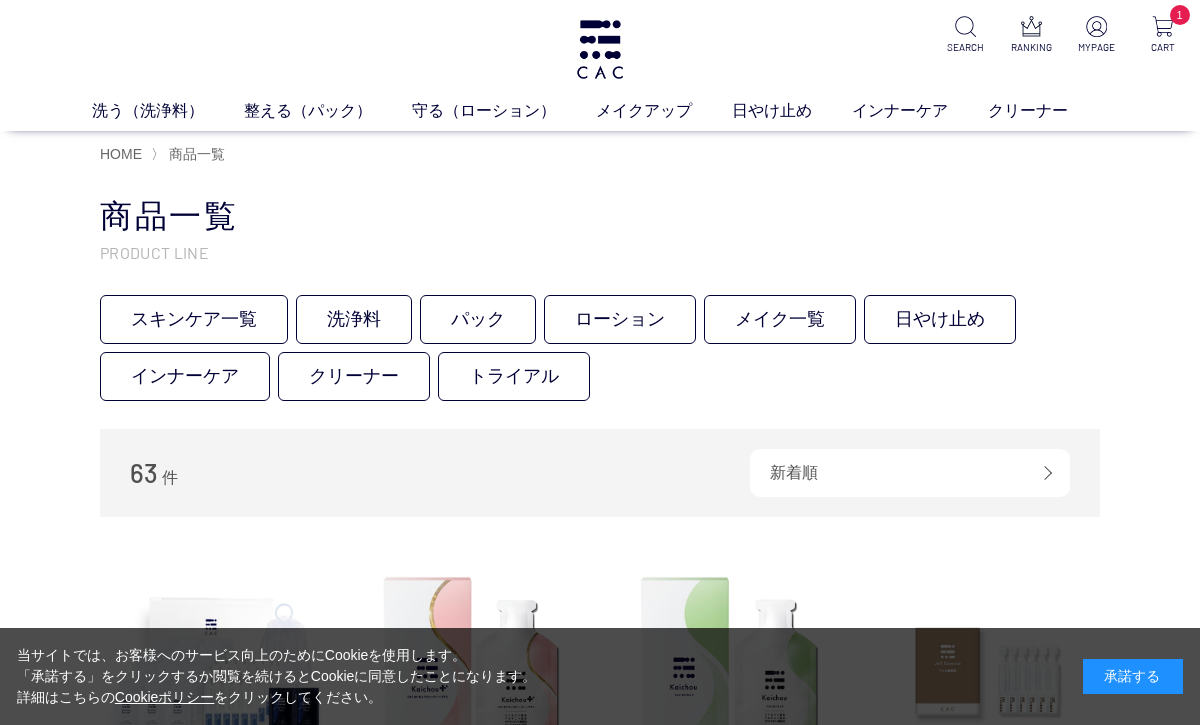 click at bounding box center (1162, 26) 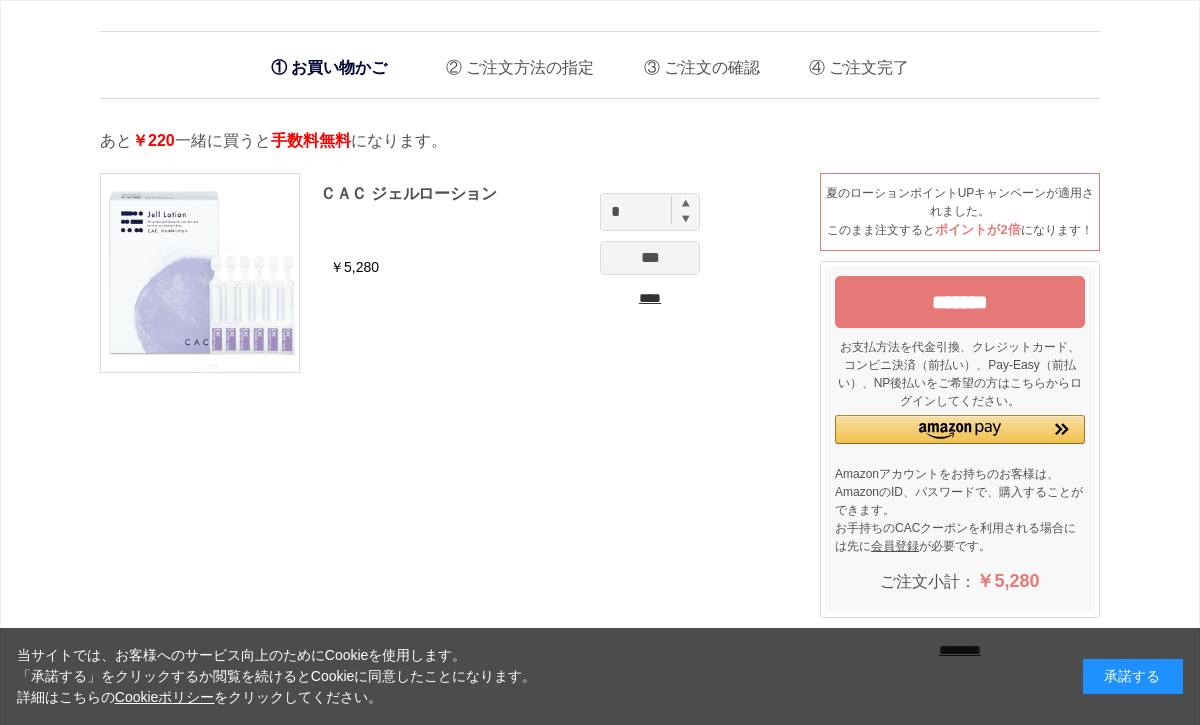 scroll, scrollTop: 0, scrollLeft: 0, axis: both 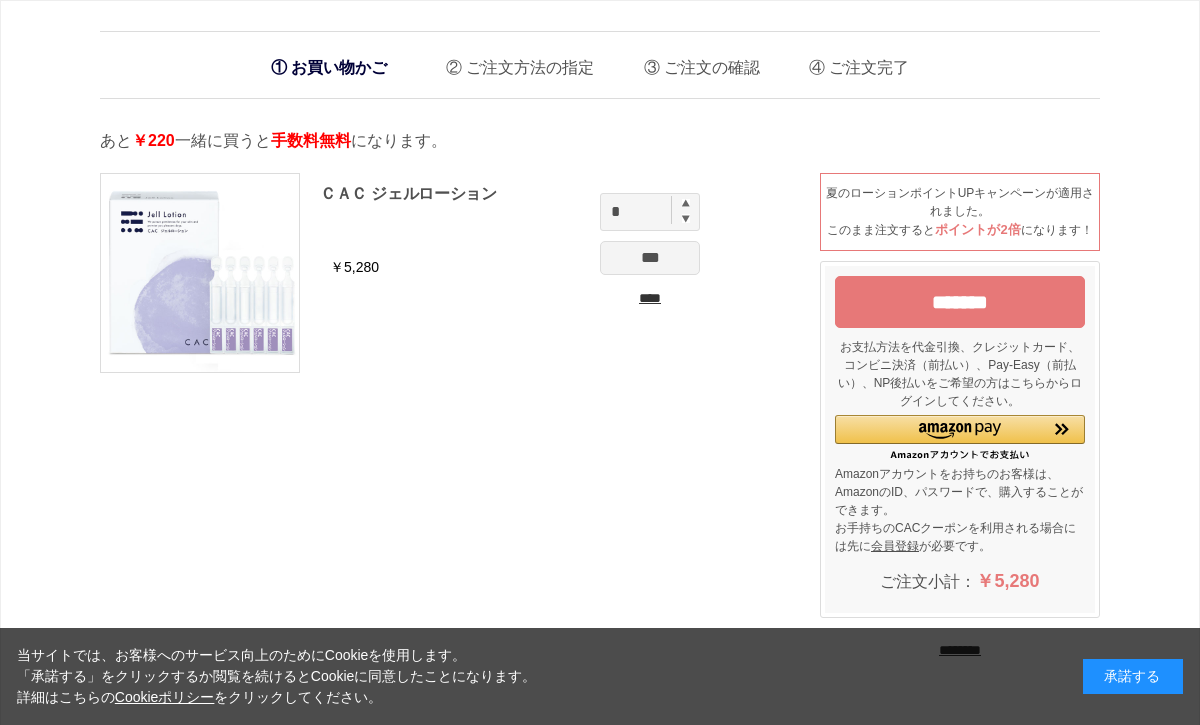 click at bounding box center (686, 203) 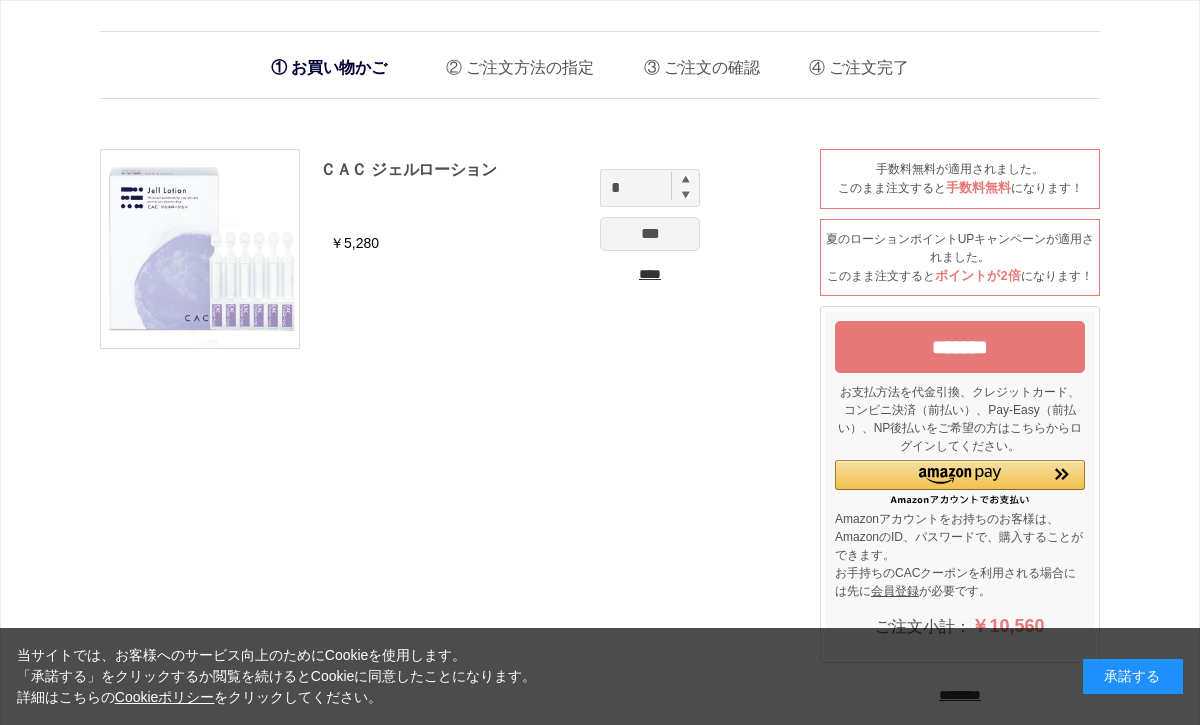 scroll, scrollTop: 0, scrollLeft: 0, axis: both 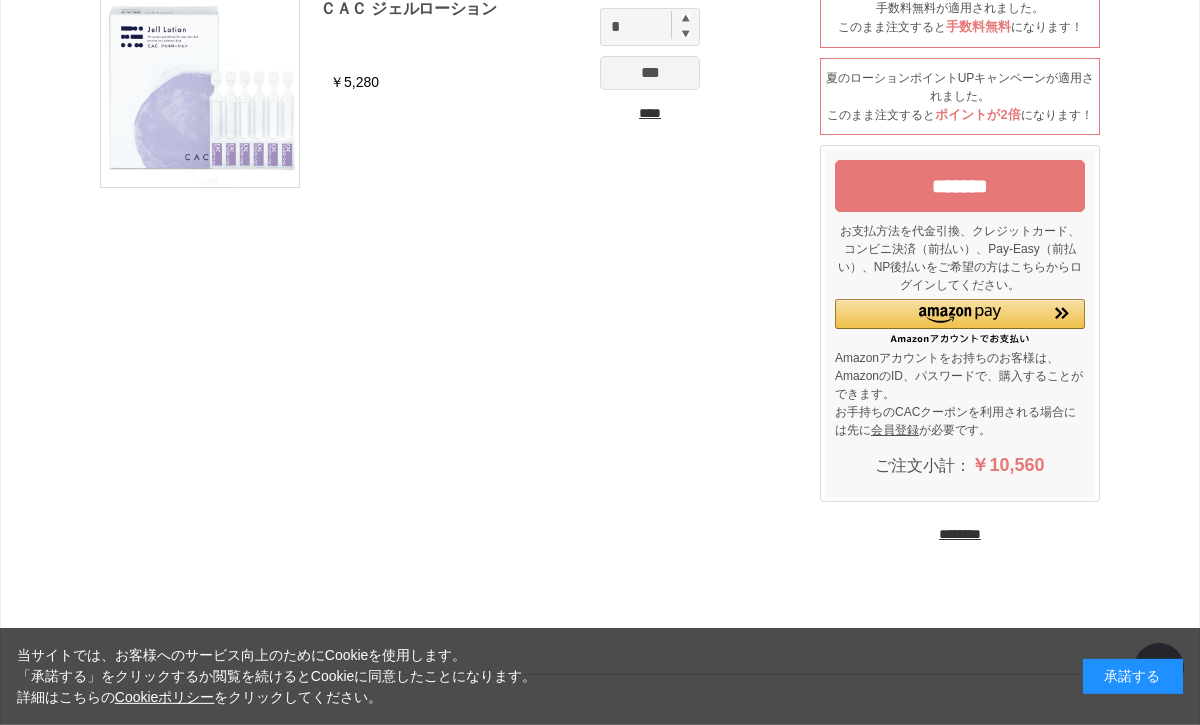 click on "********" at bounding box center [960, 534] 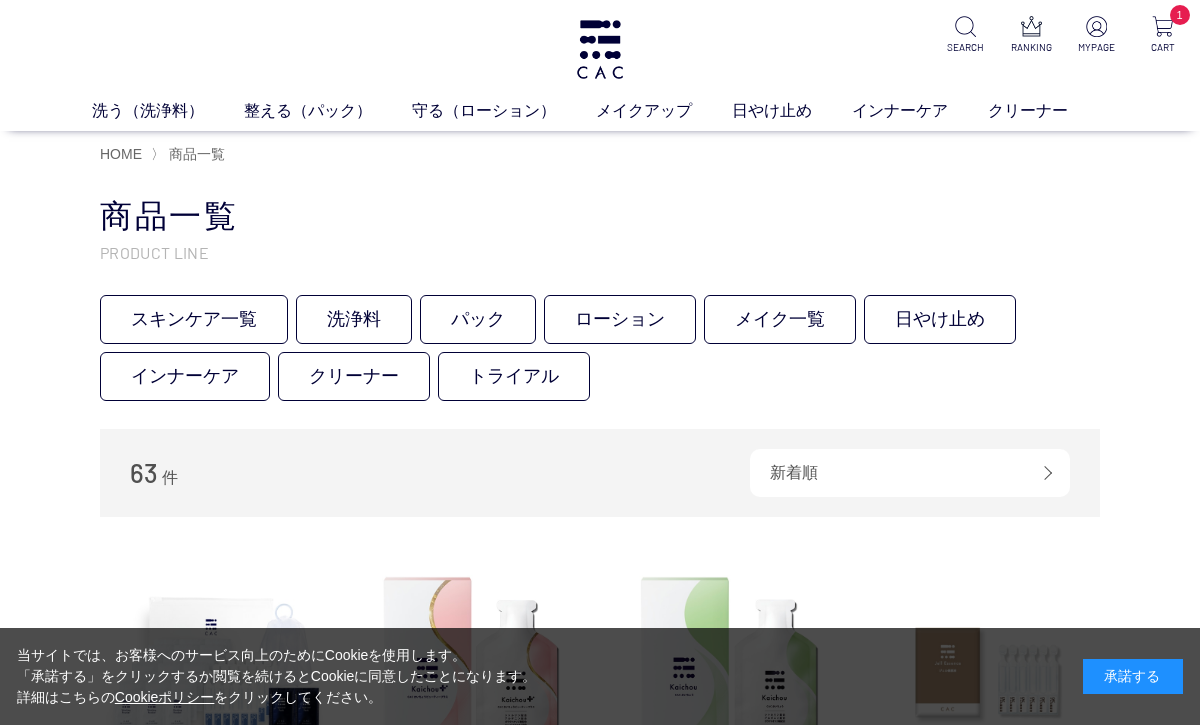 scroll, scrollTop: 0, scrollLeft: 0, axis: both 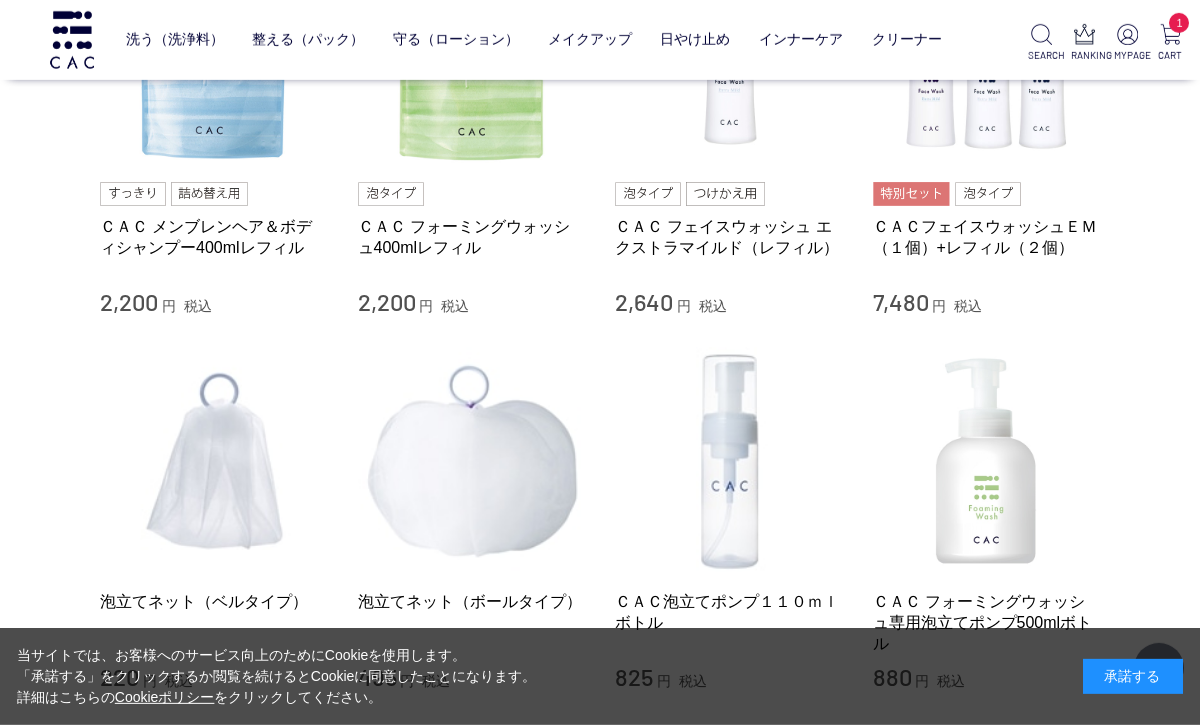 click at bounding box center (472, 461) 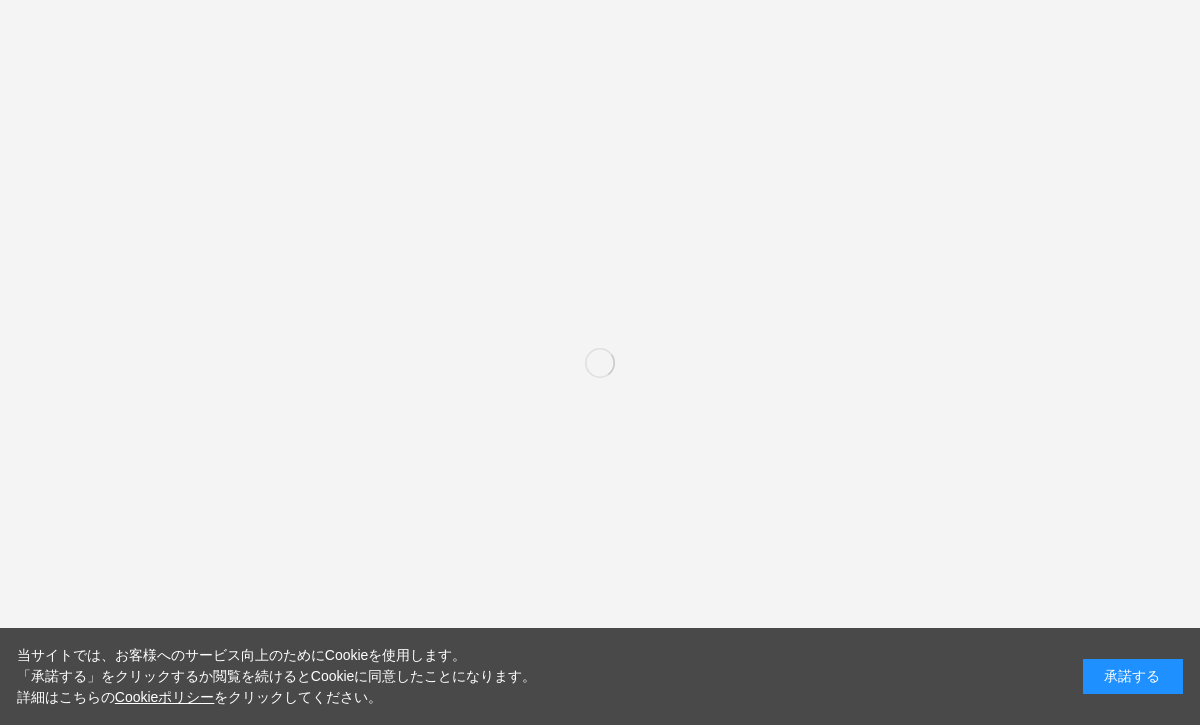 scroll, scrollTop: 0, scrollLeft: 0, axis: both 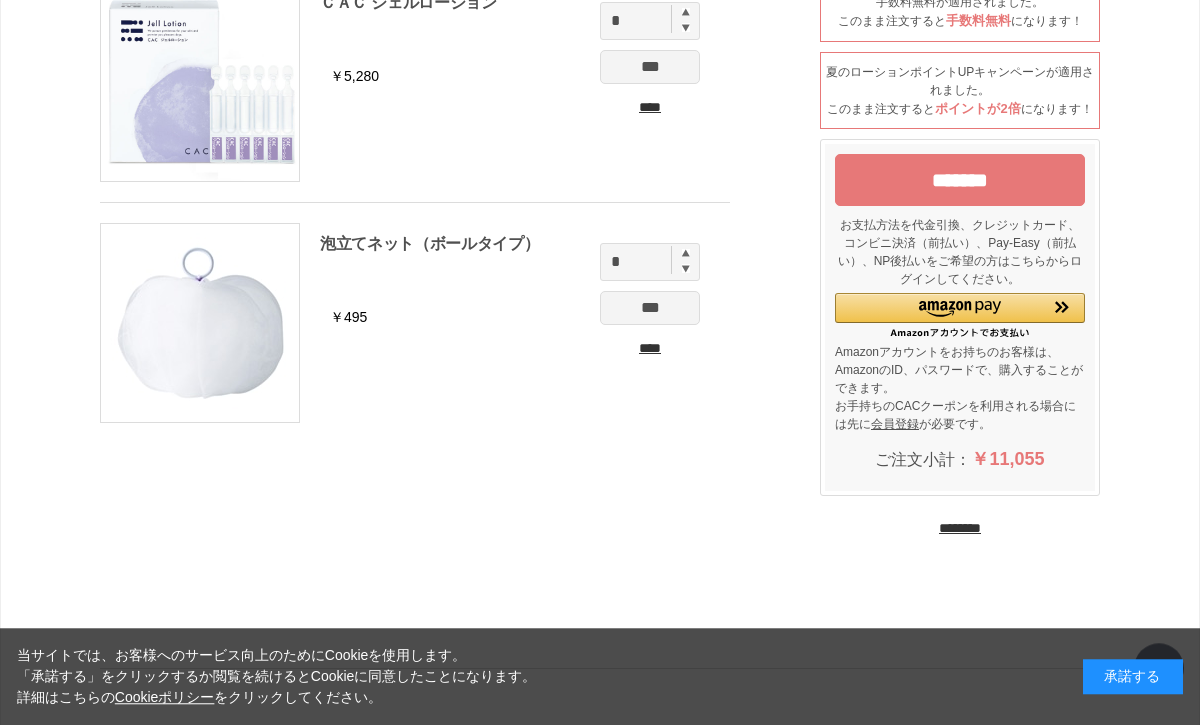 click on "********" at bounding box center (960, 528) 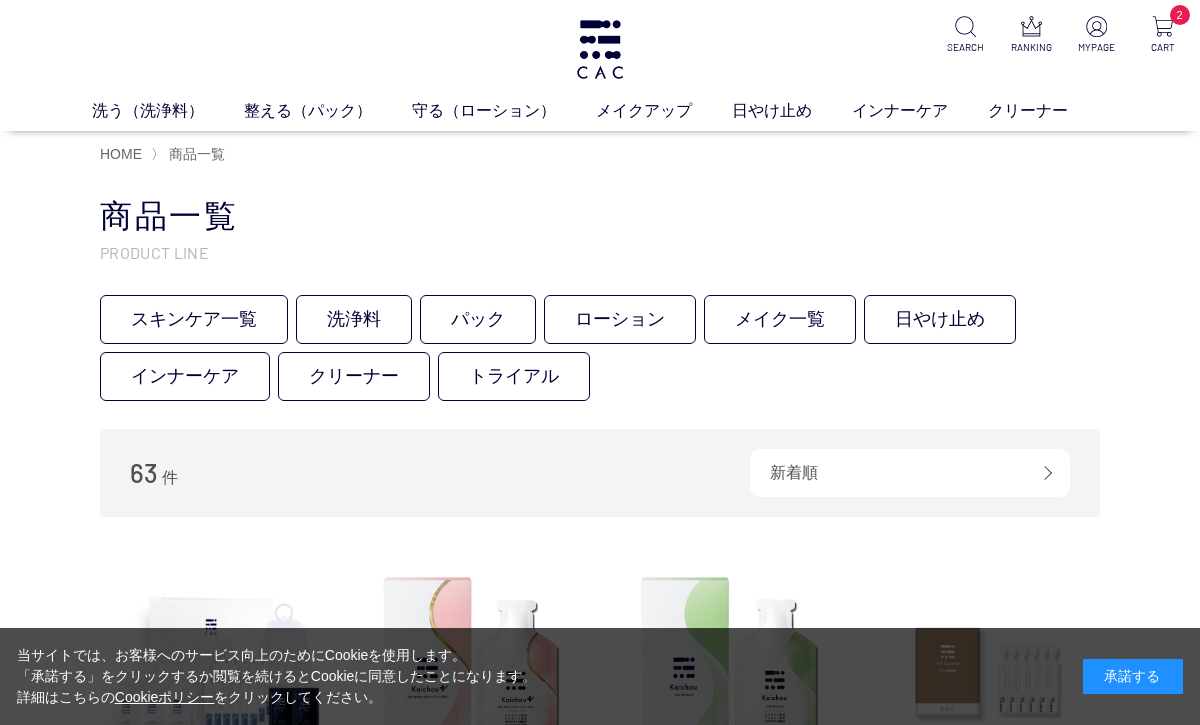 scroll, scrollTop: 0, scrollLeft: 0, axis: both 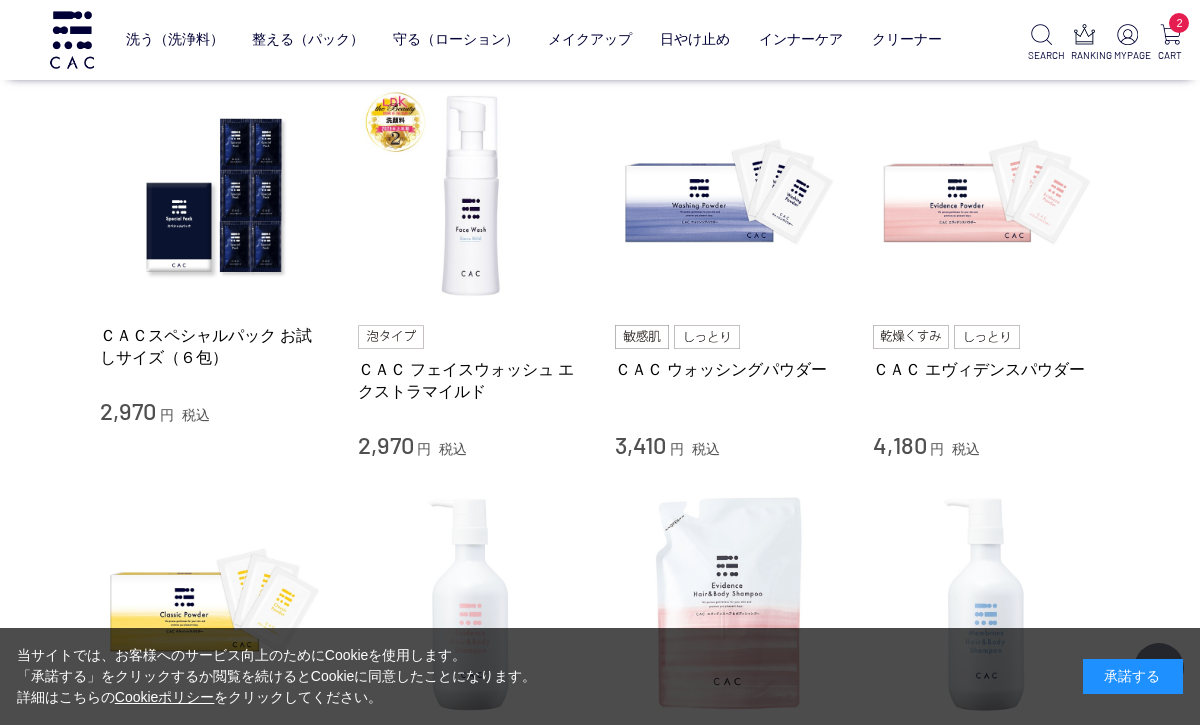 click at bounding box center (987, 196) 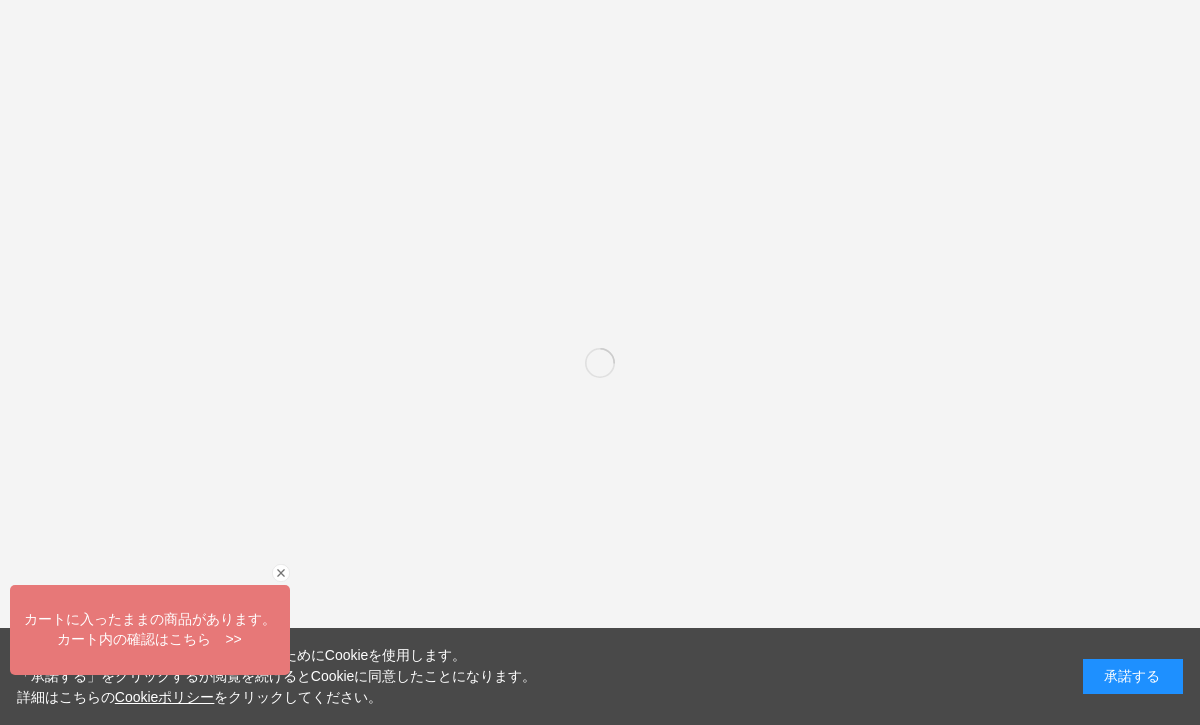scroll, scrollTop: 0, scrollLeft: 0, axis: both 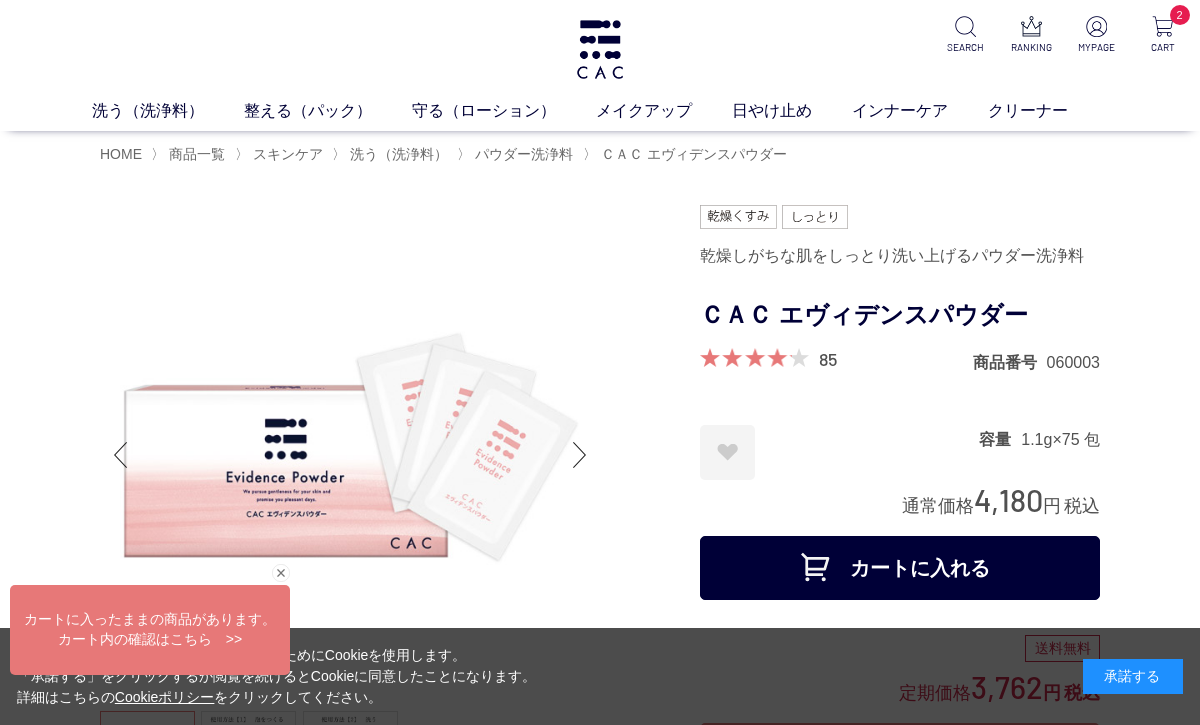 click on "カートに入れる" at bounding box center [900, 568] 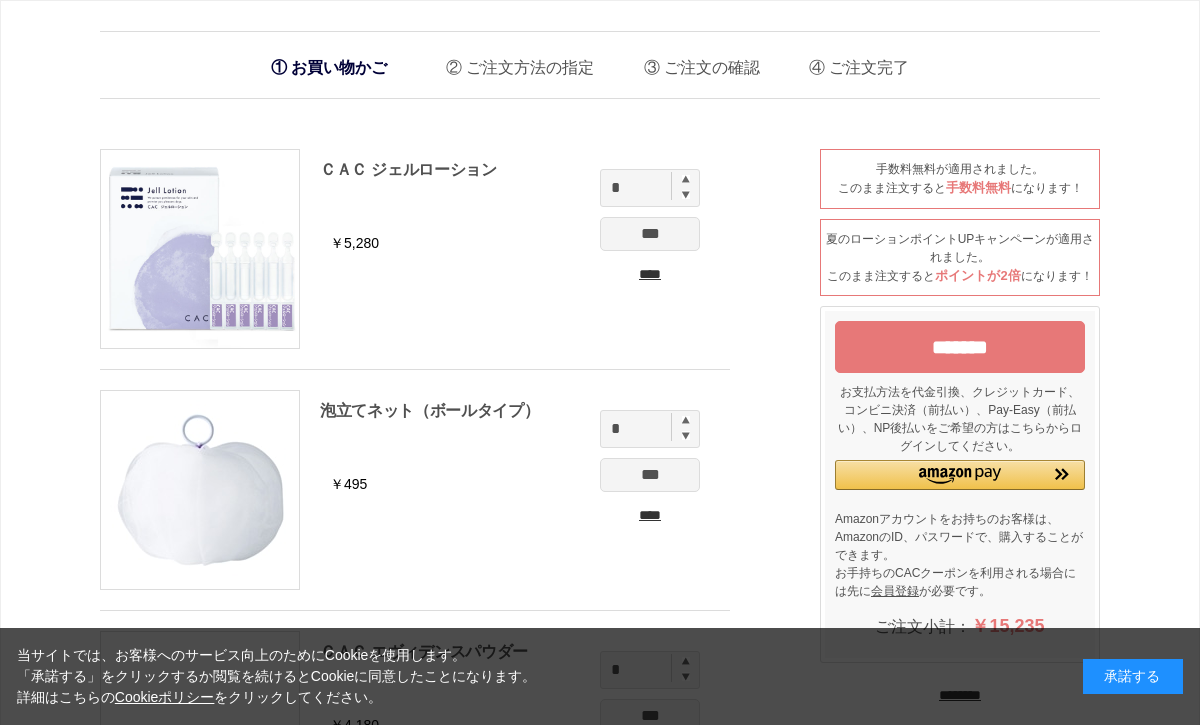 scroll, scrollTop: 0, scrollLeft: 0, axis: both 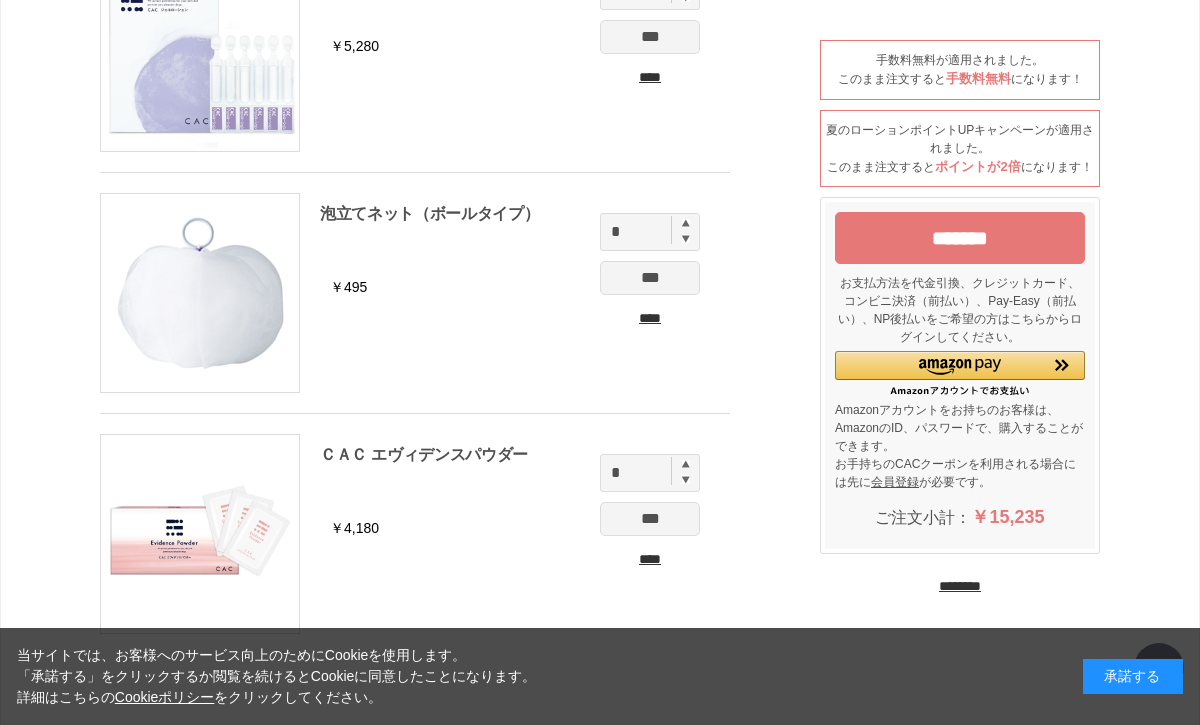 click on "*******" at bounding box center (960, 238) 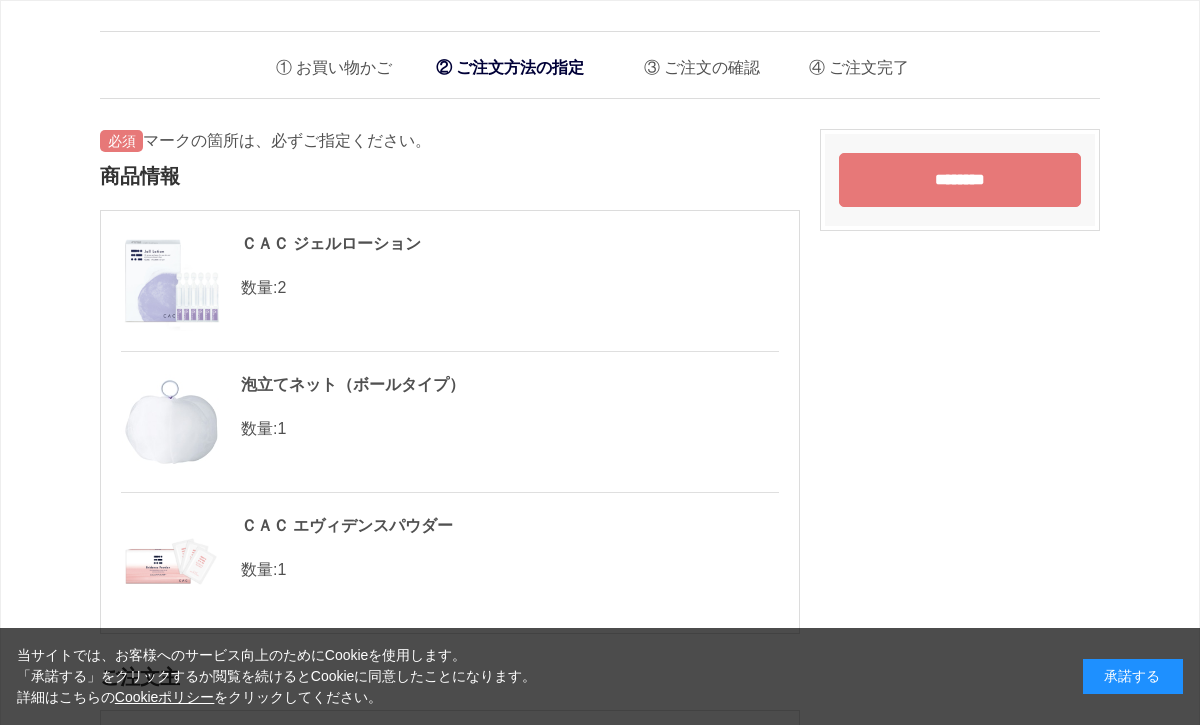 scroll, scrollTop: 0, scrollLeft: 0, axis: both 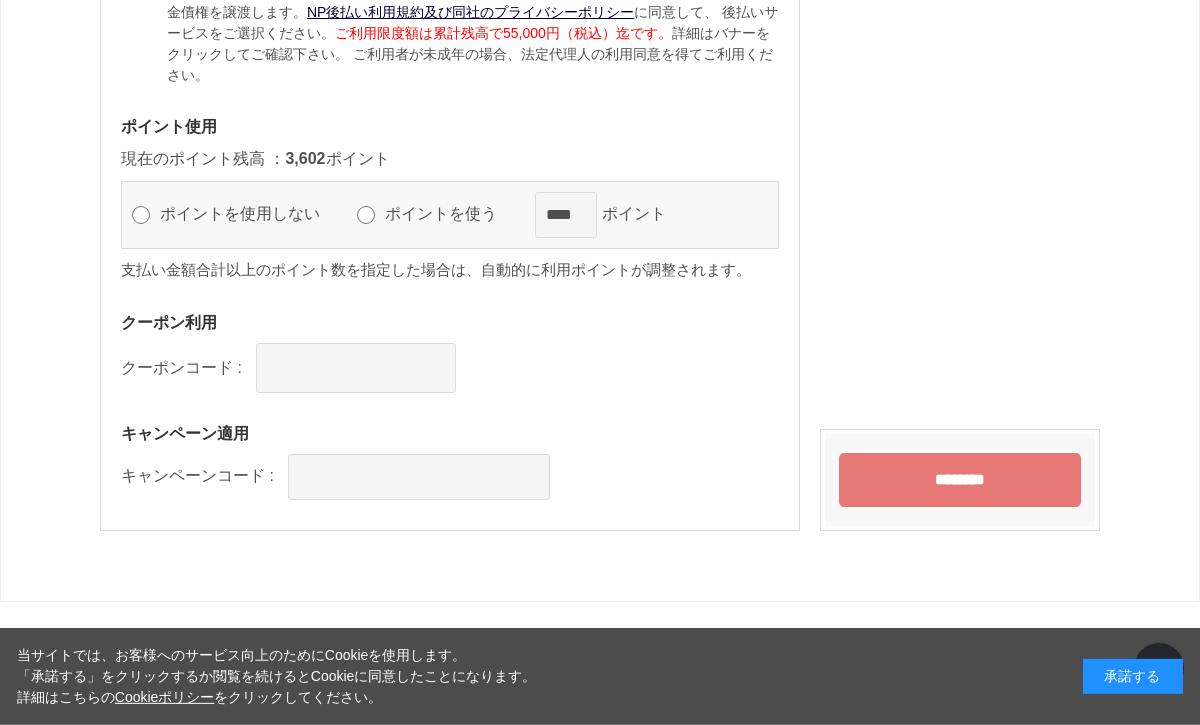 click on "ポイントを使う" at bounding box center [450, 213] 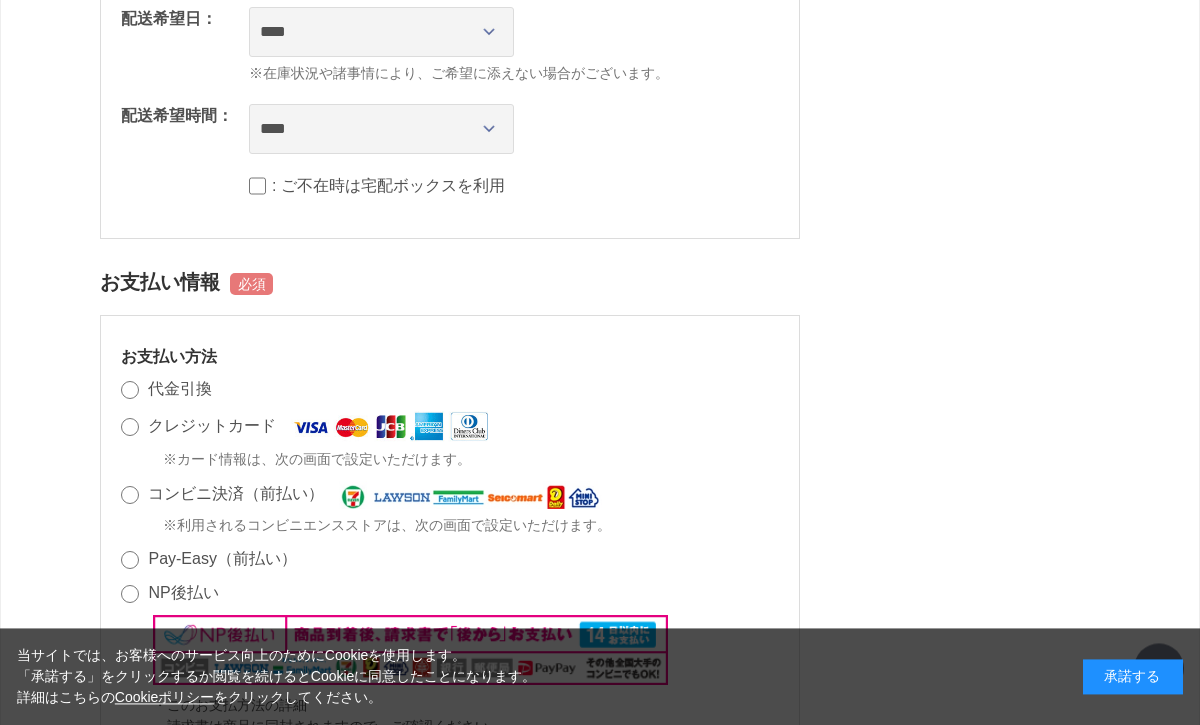 scroll, scrollTop: 1438, scrollLeft: 0, axis: vertical 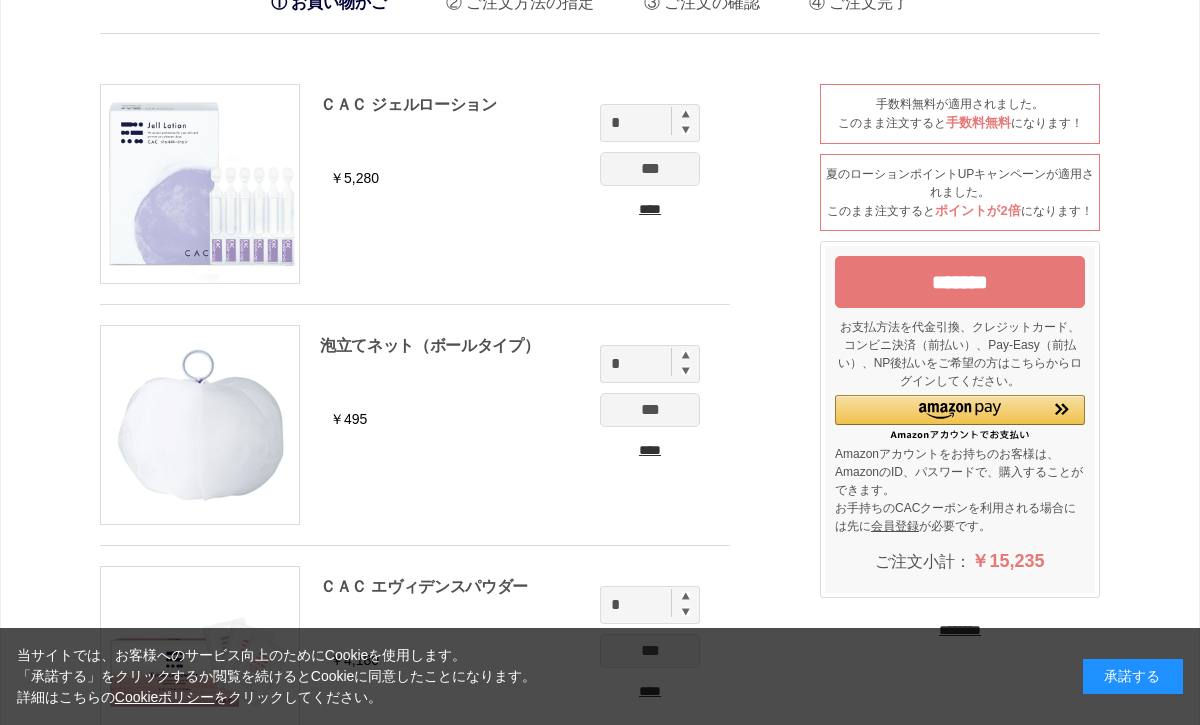 click on "*******" at bounding box center (960, 282) 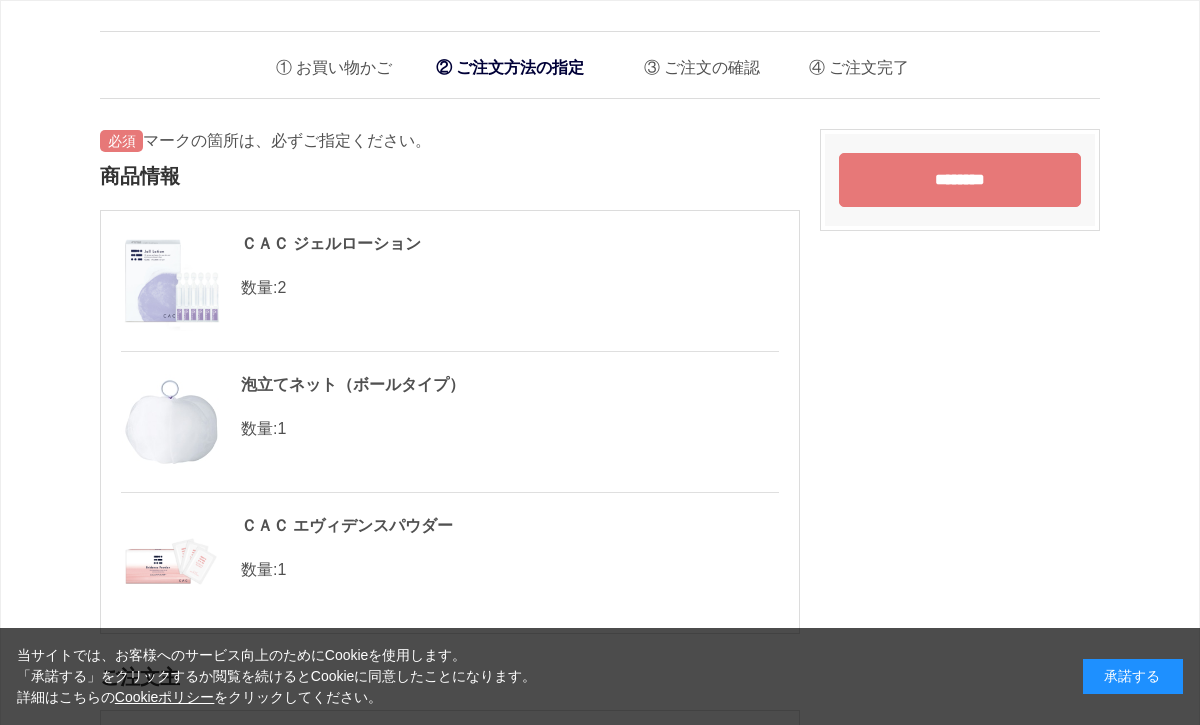 scroll, scrollTop: 0, scrollLeft: 0, axis: both 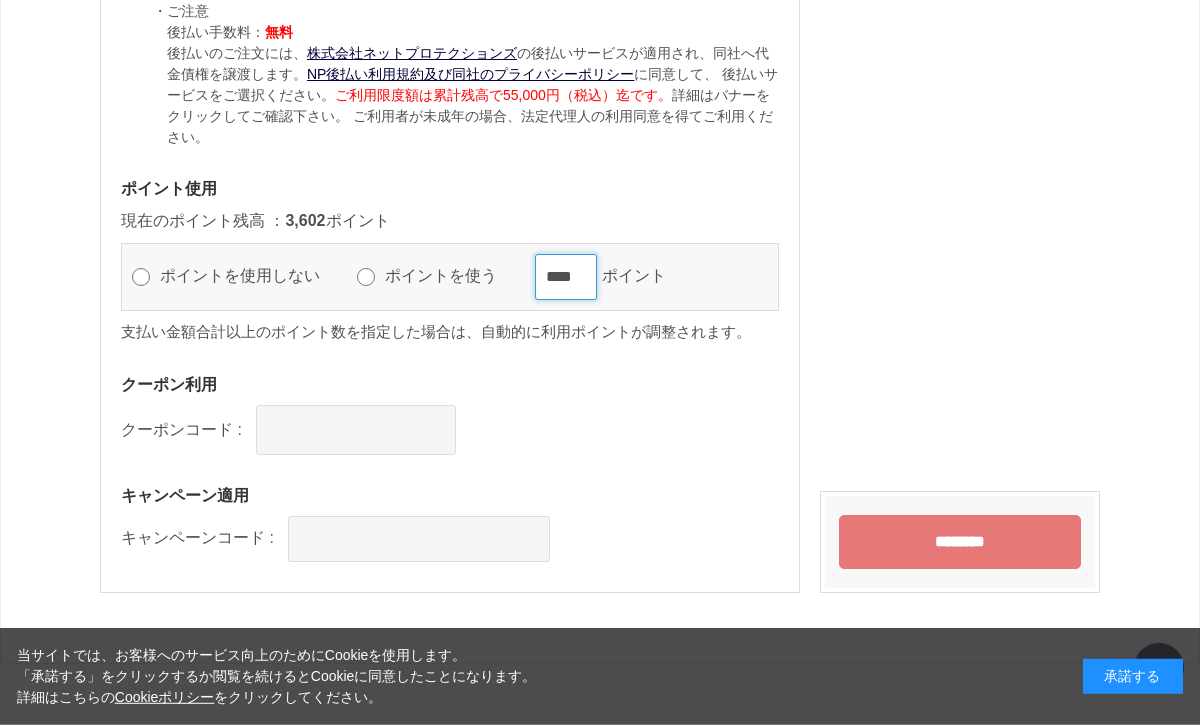 click on "****" at bounding box center (566, 277) 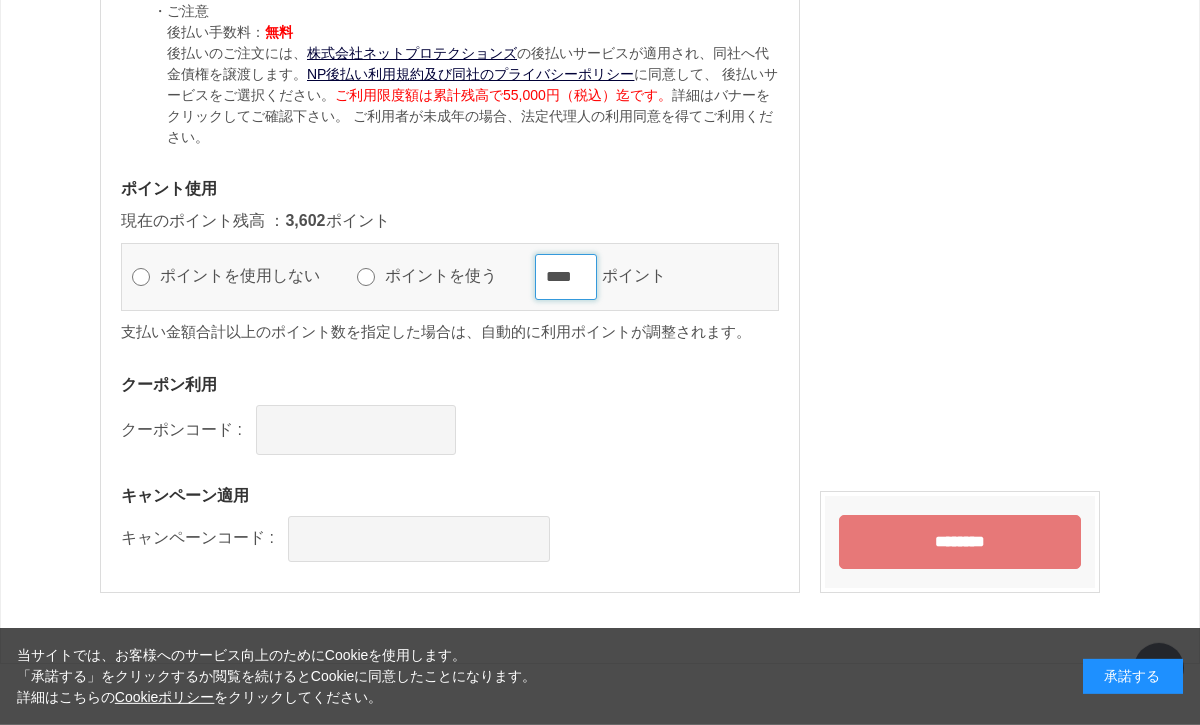 scroll, scrollTop: 2297, scrollLeft: 0, axis: vertical 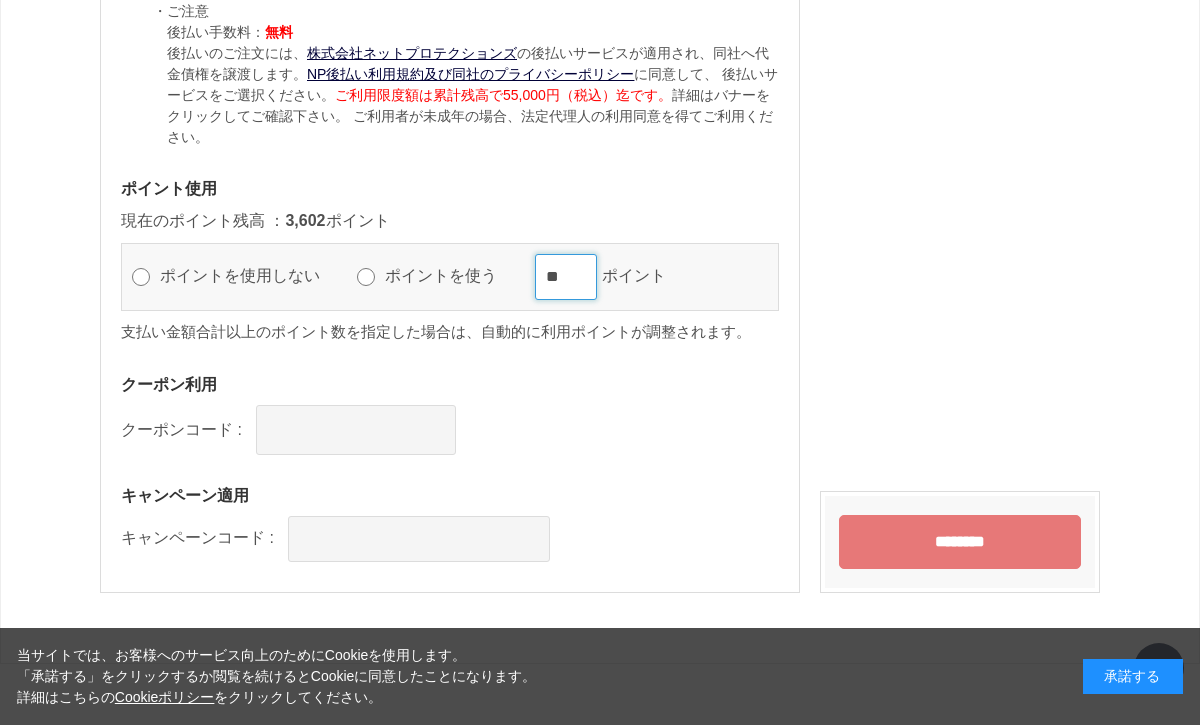 type on "*" 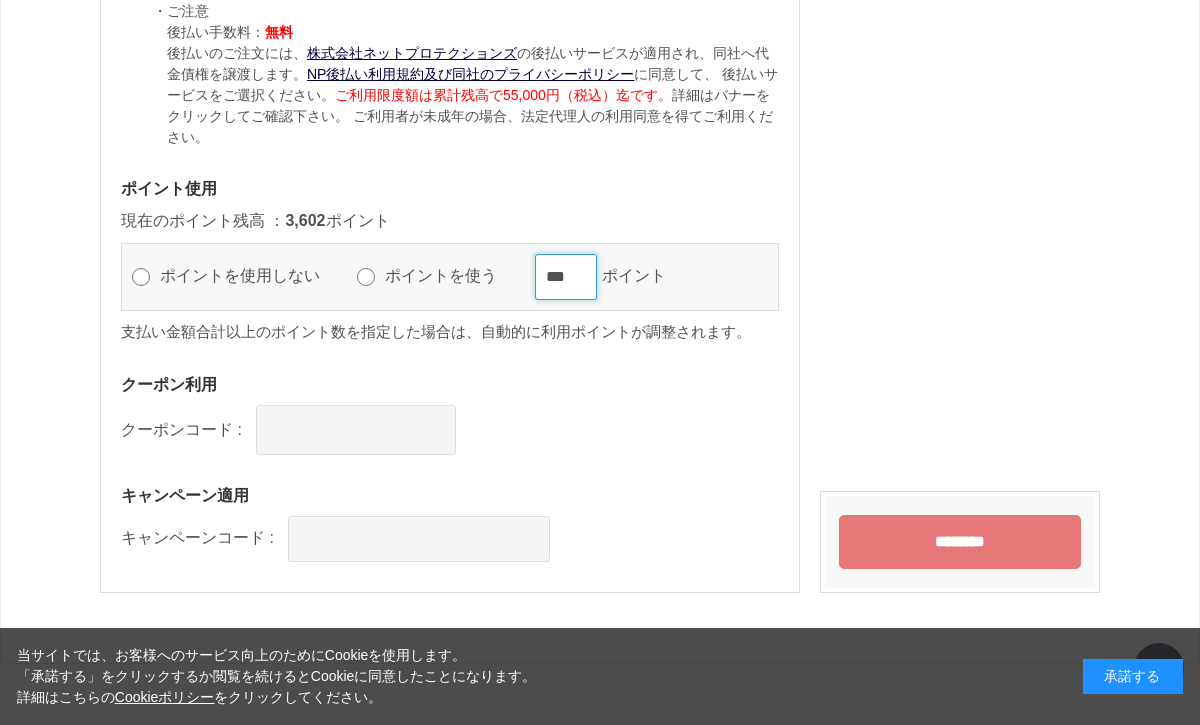 type on "***" 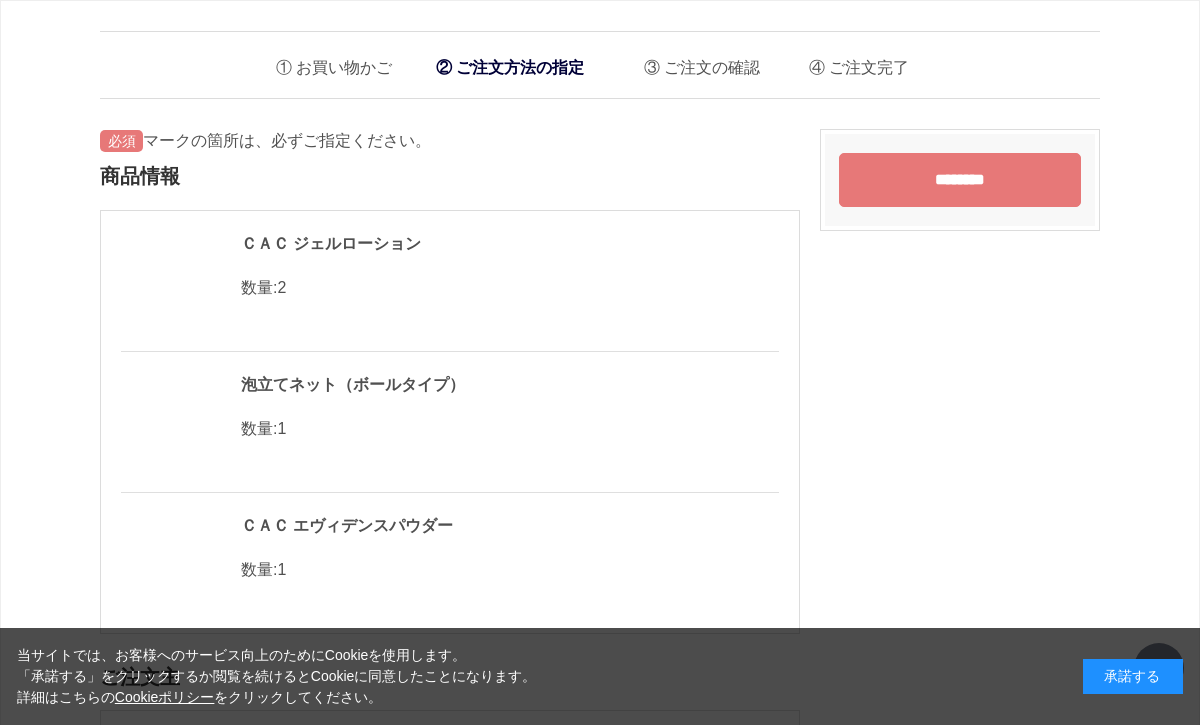 scroll, scrollTop: 2425, scrollLeft: 0, axis: vertical 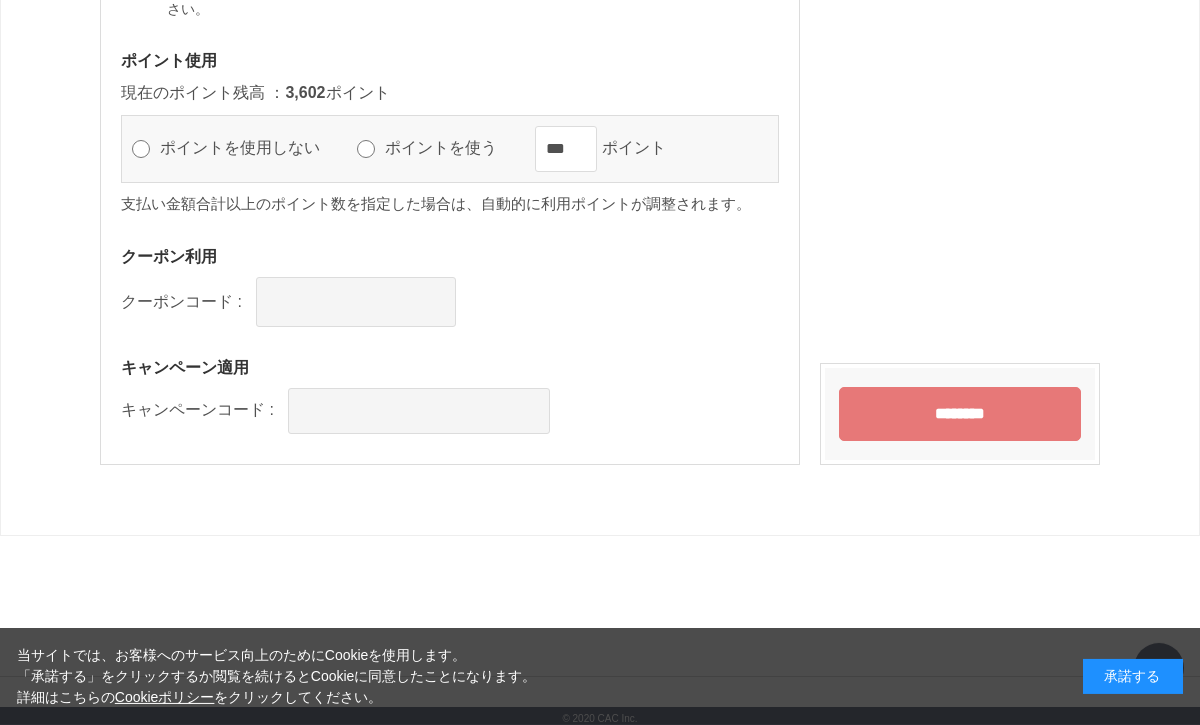 click on "ポイントを使用しない" at bounding box center (249, 147) 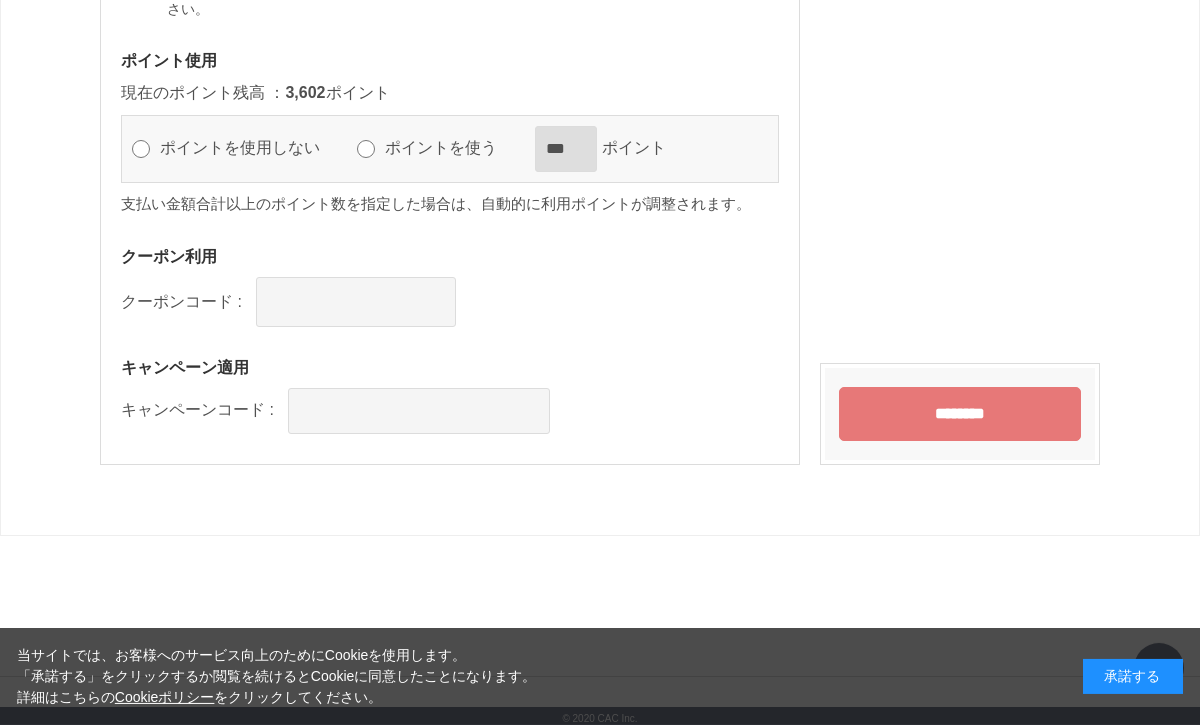 click on "********" at bounding box center (960, 414) 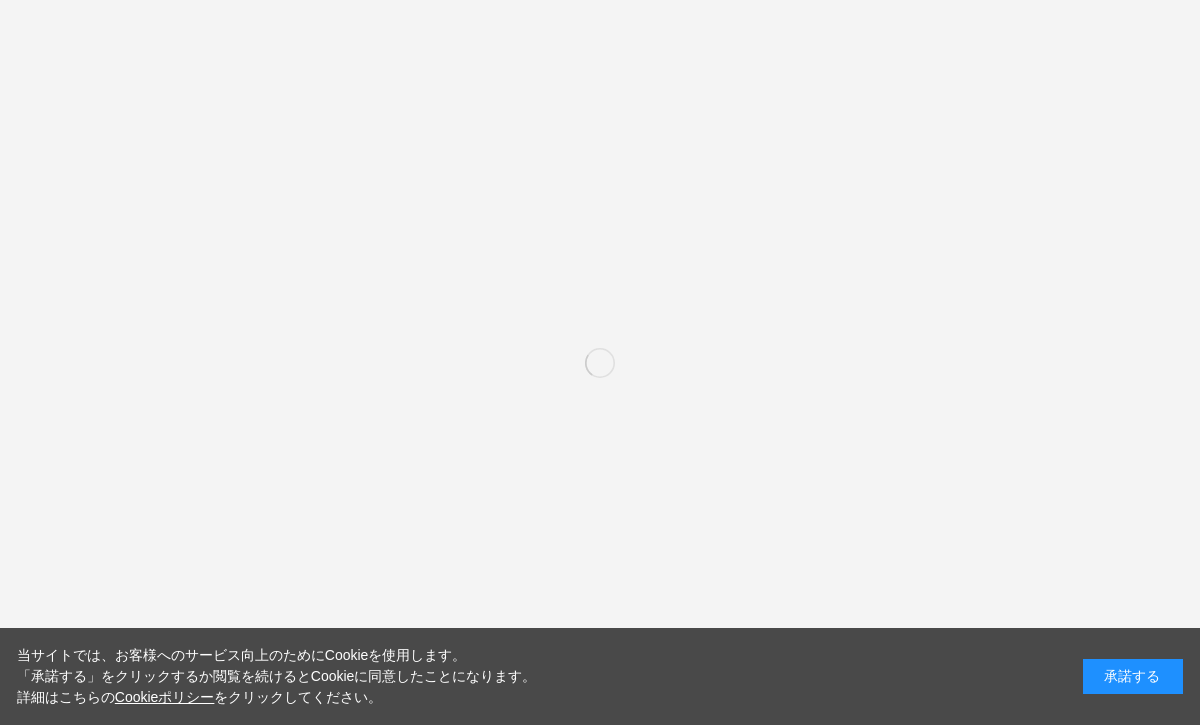 scroll, scrollTop: 0, scrollLeft: 0, axis: both 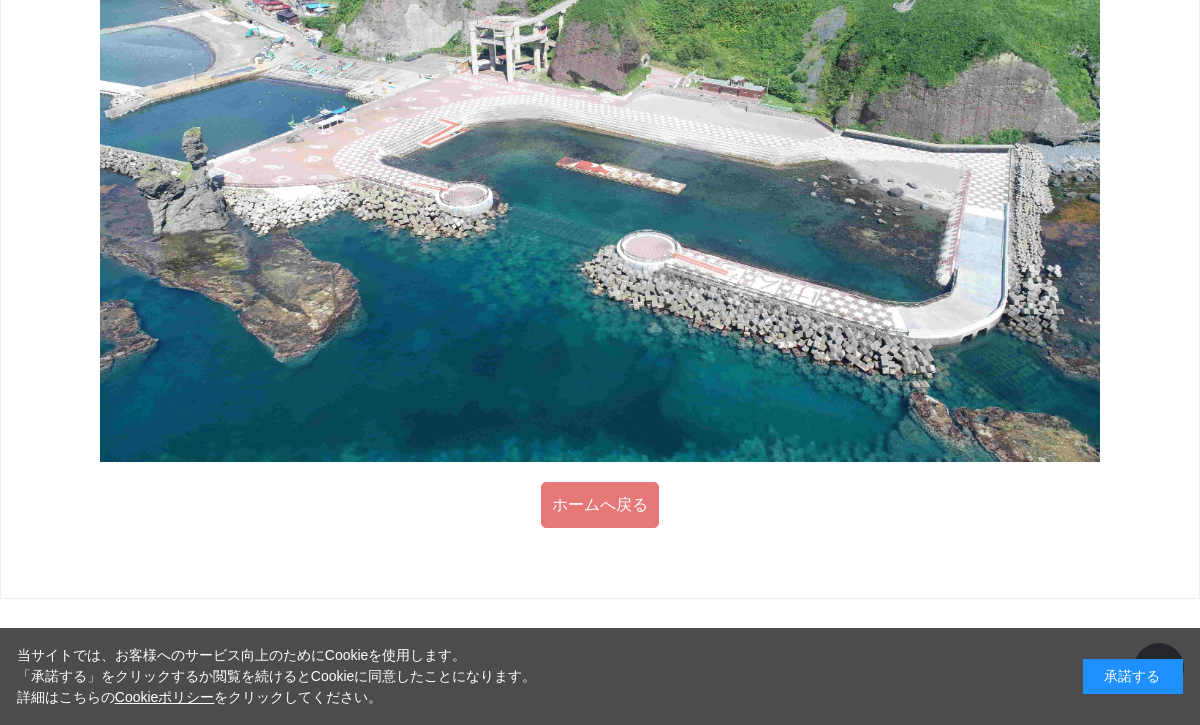 click on "ホームへ戻る" at bounding box center (600, 505) 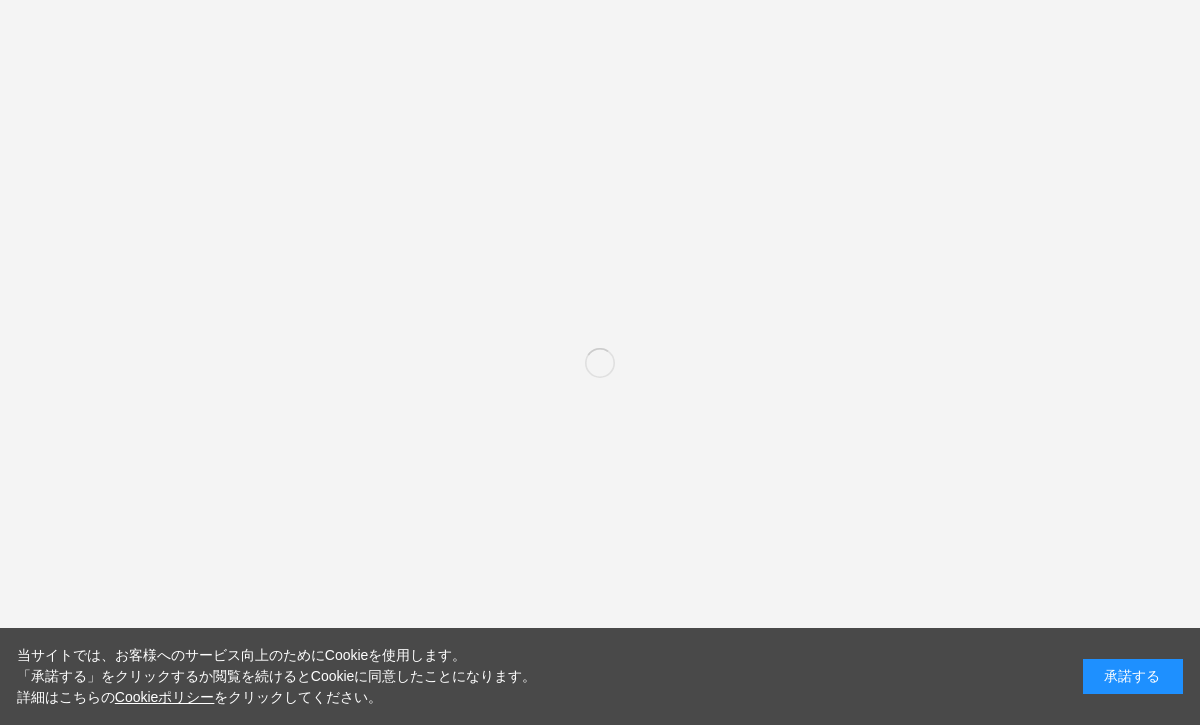 scroll, scrollTop: 0, scrollLeft: 0, axis: both 